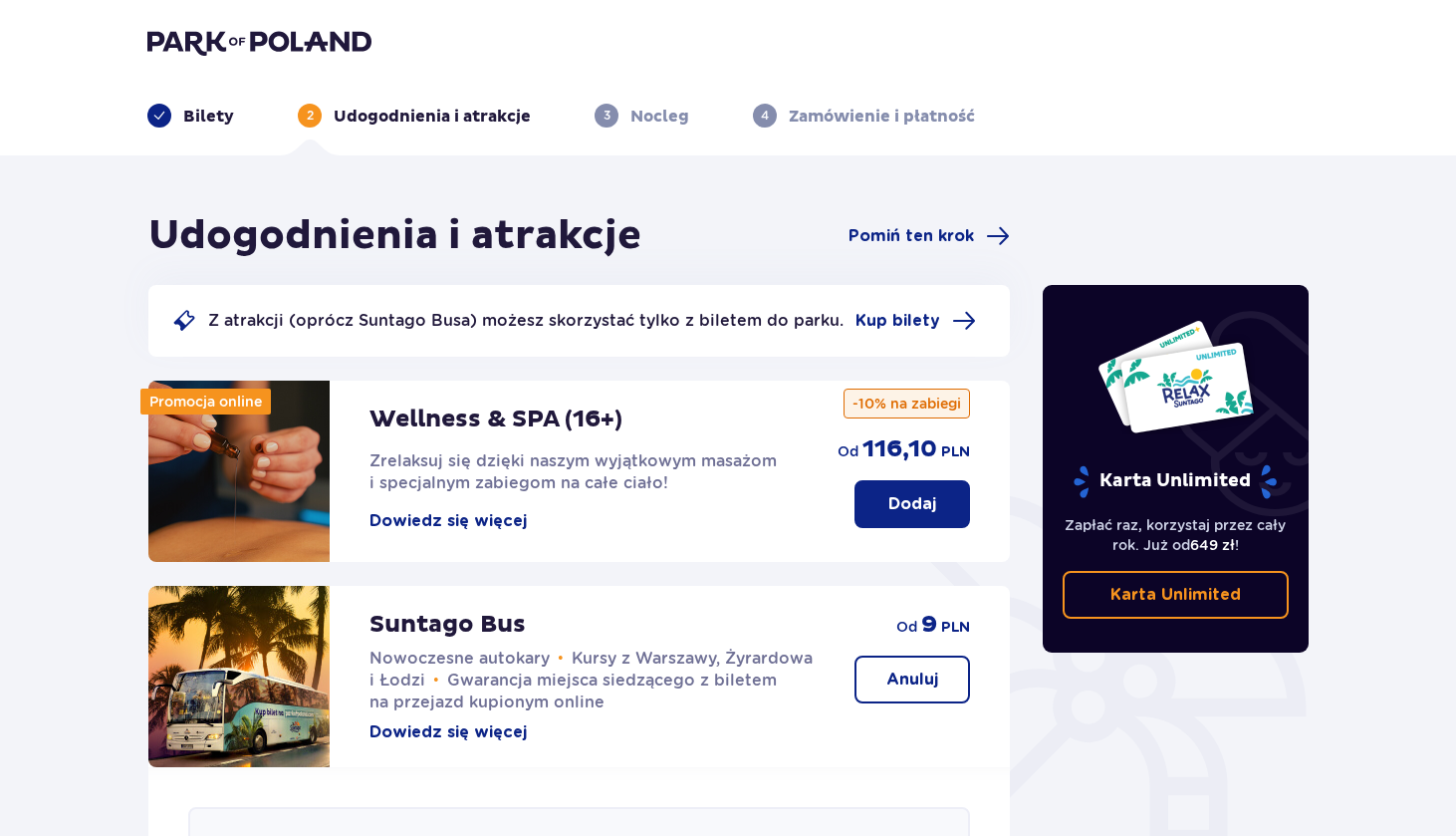 scroll, scrollTop: 0, scrollLeft: 0, axis: both 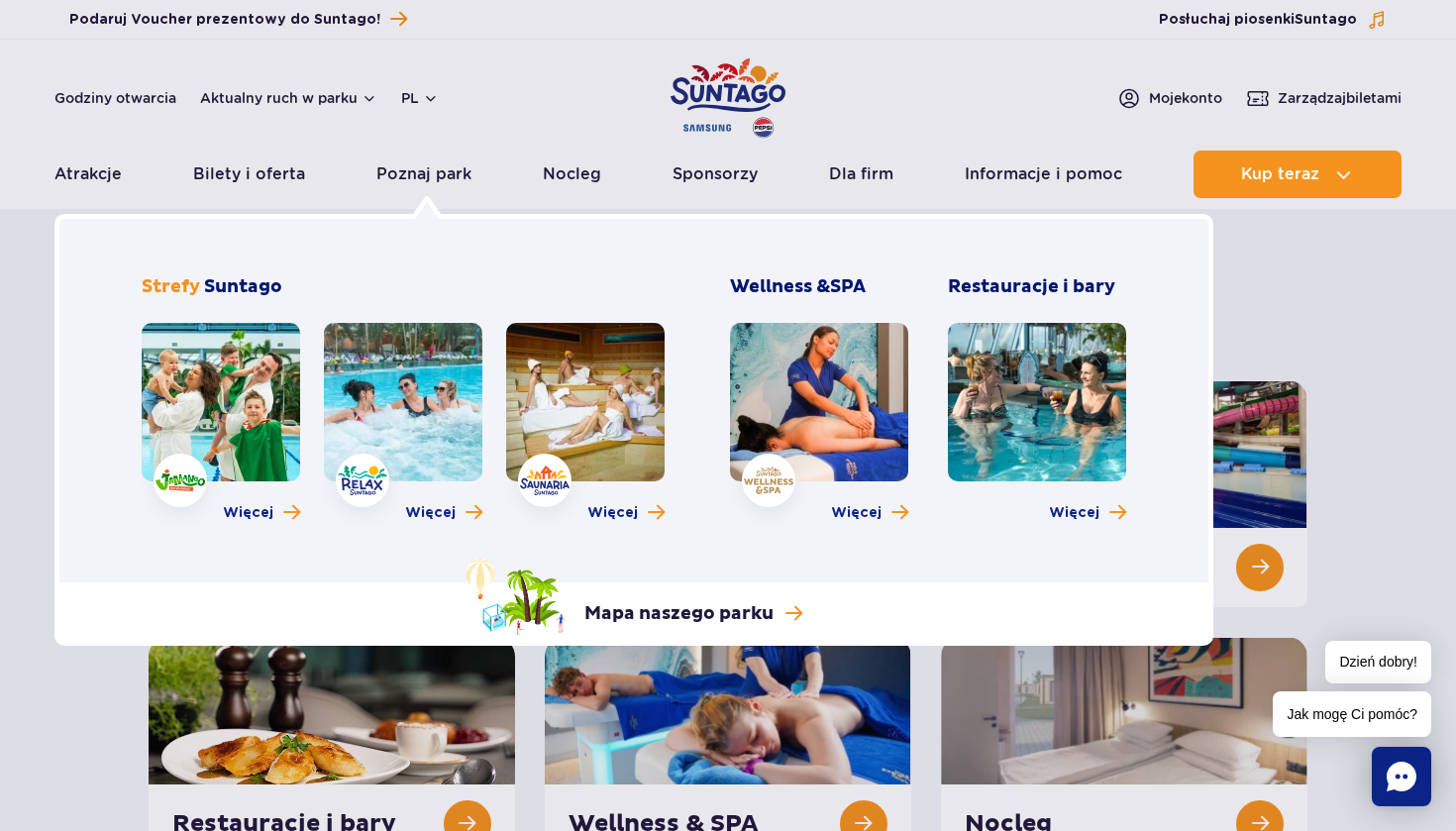 click at bounding box center (403, 402) 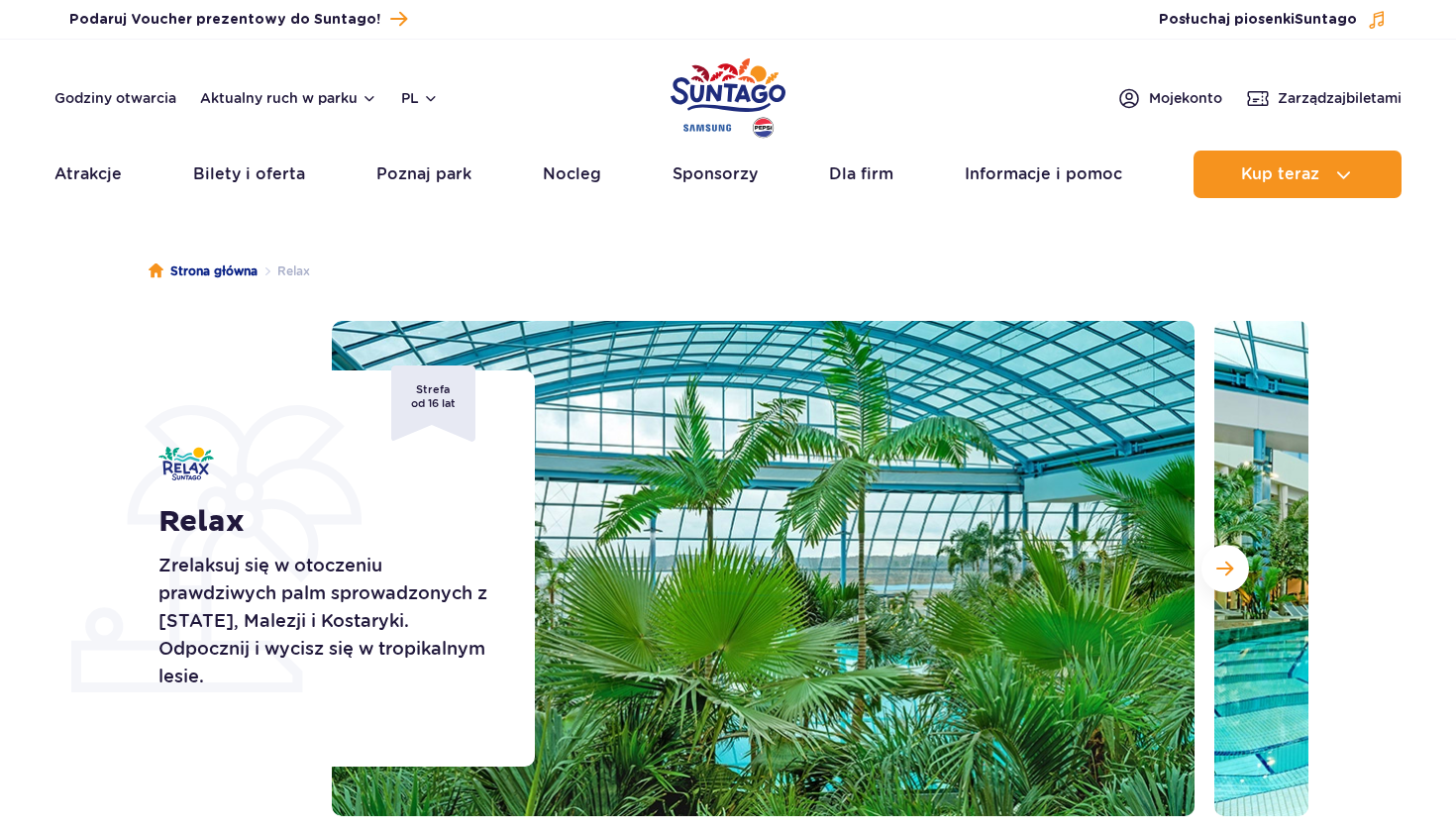 scroll, scrollTop: 0, scrollLeft: 0, axis: both 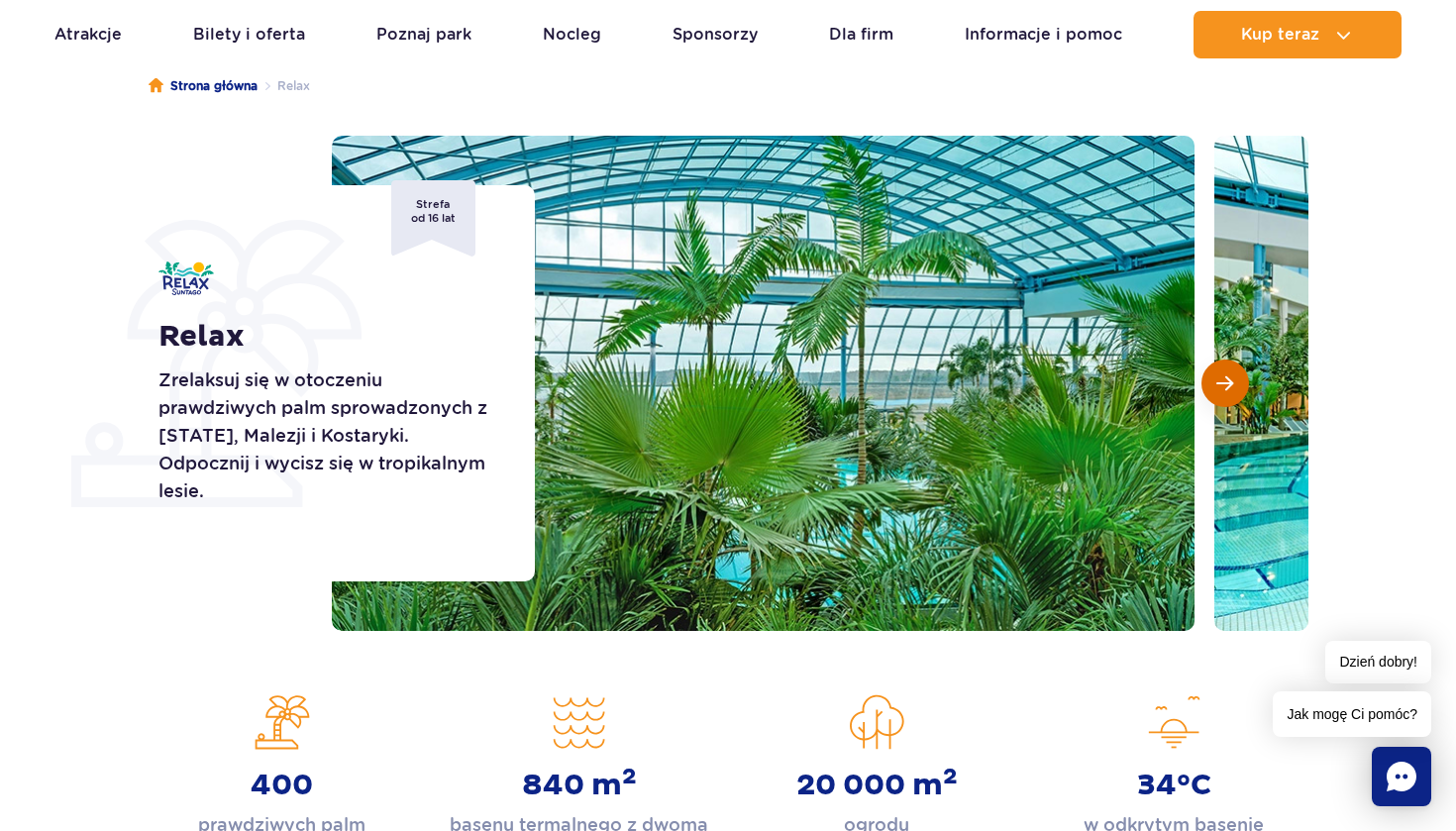 click at bounding box center (1225, 383) 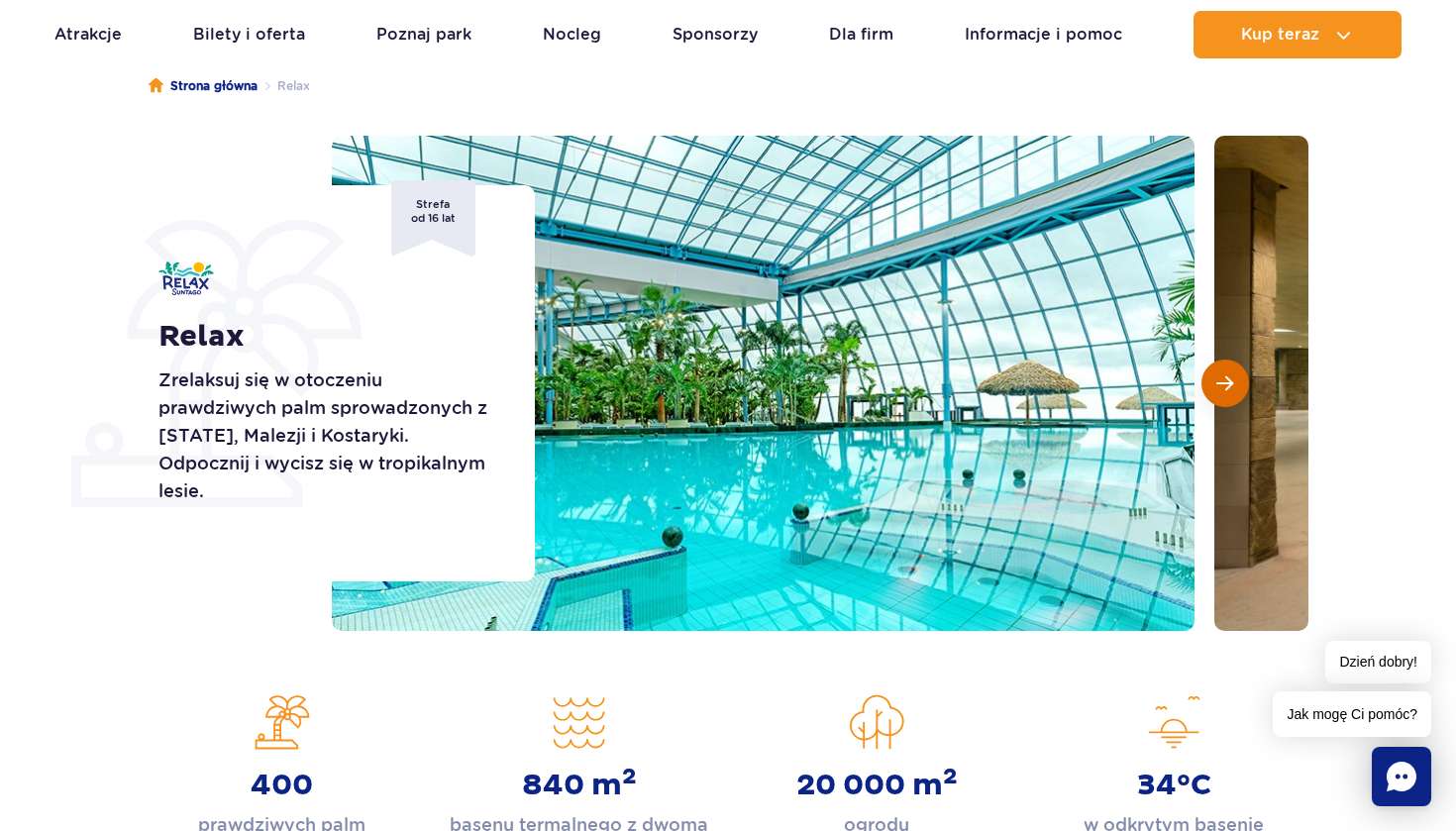 click at bounding box center [1225, 383] 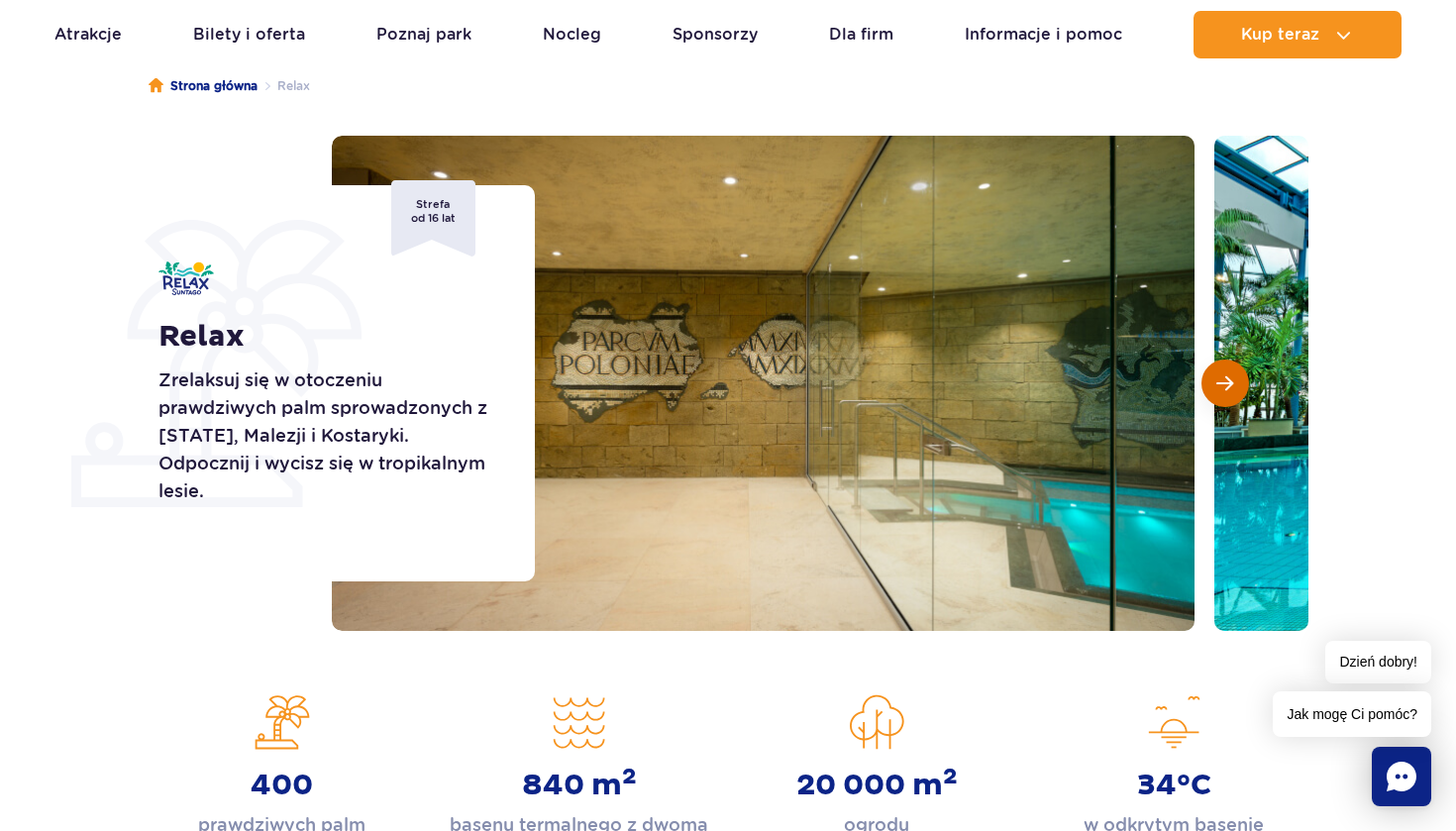 click at bounding box center [1225, 383] 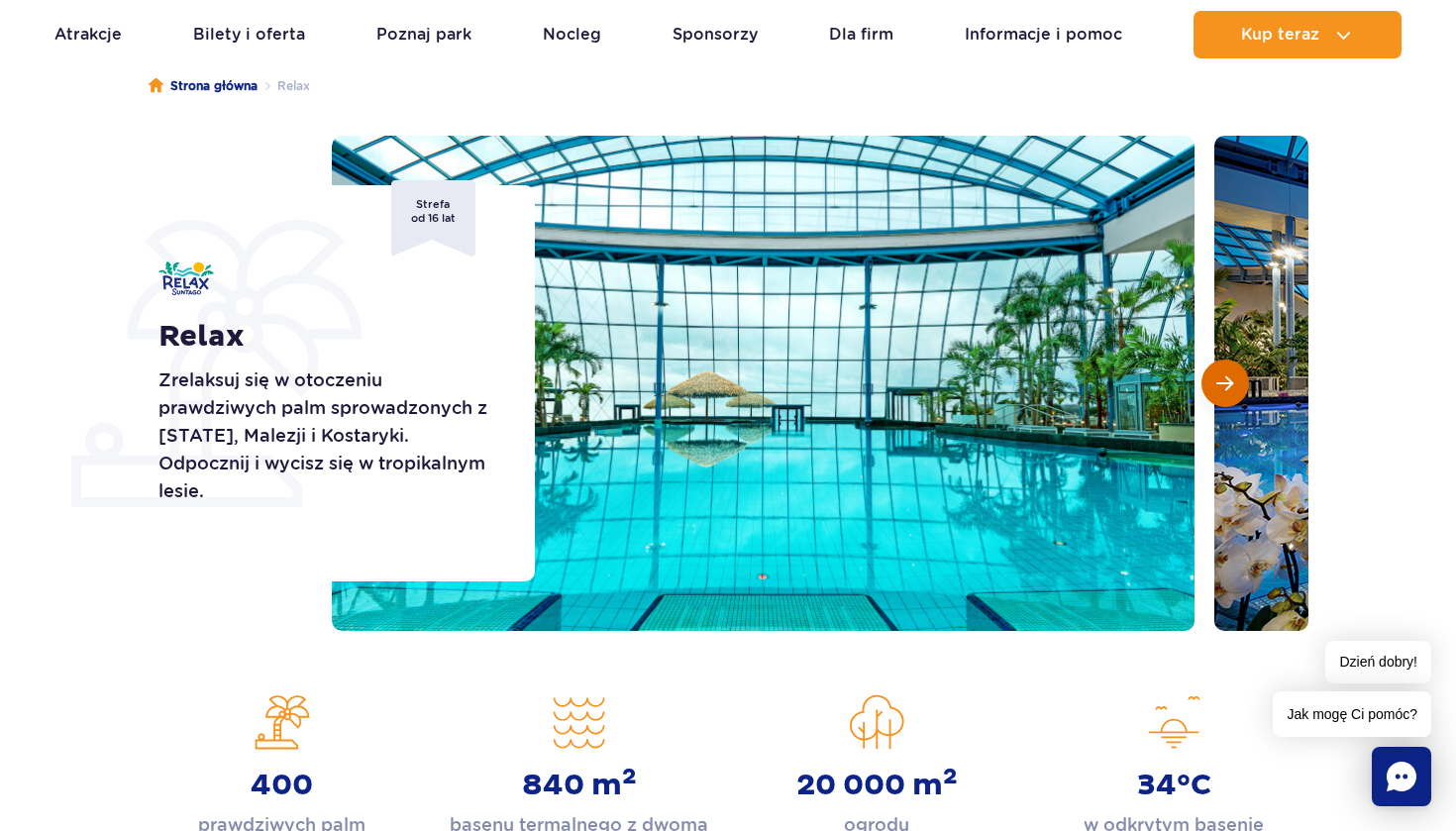 click at bounding box center (1225, 383) 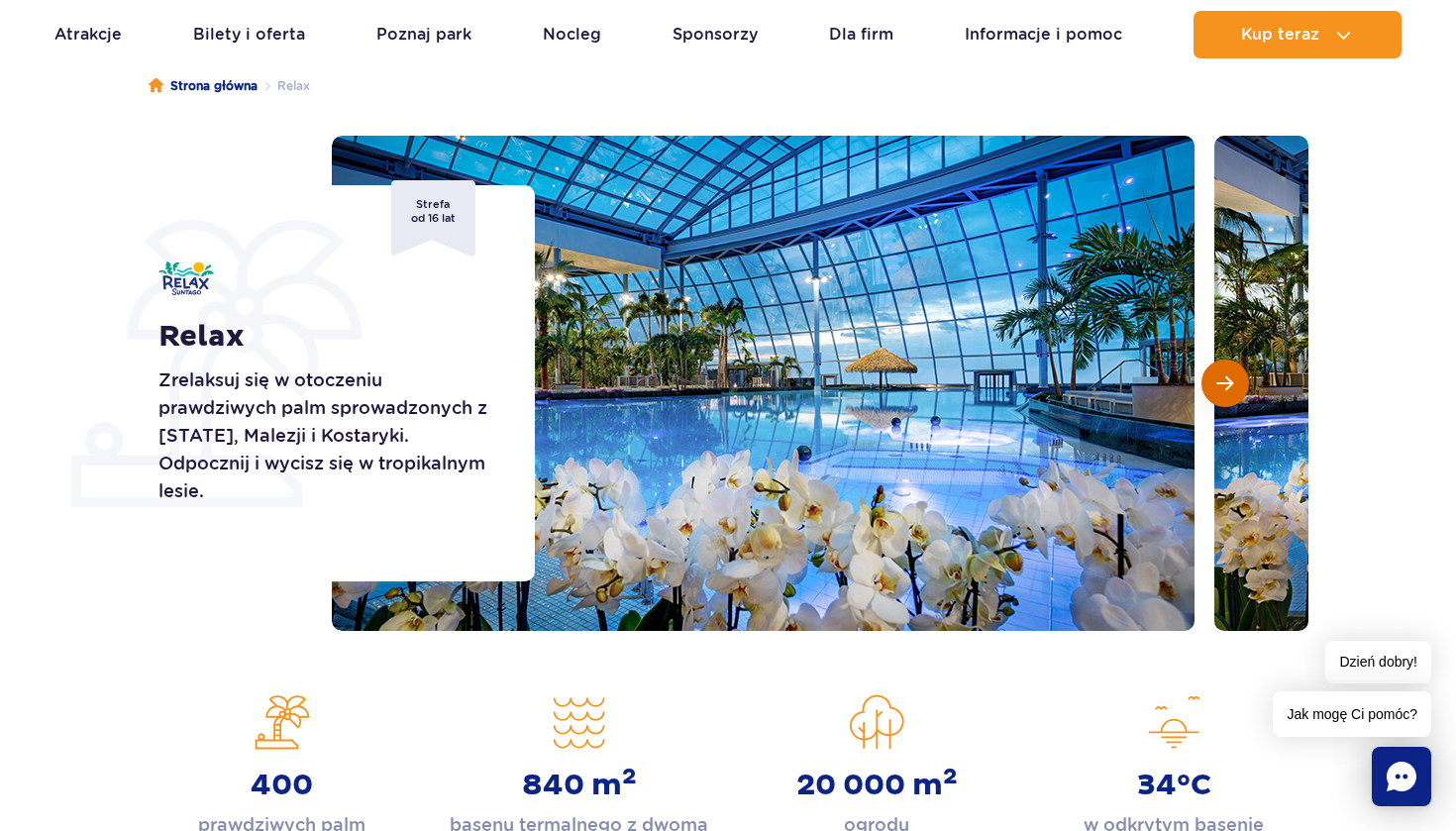 click at bounding box center [1225, 383] 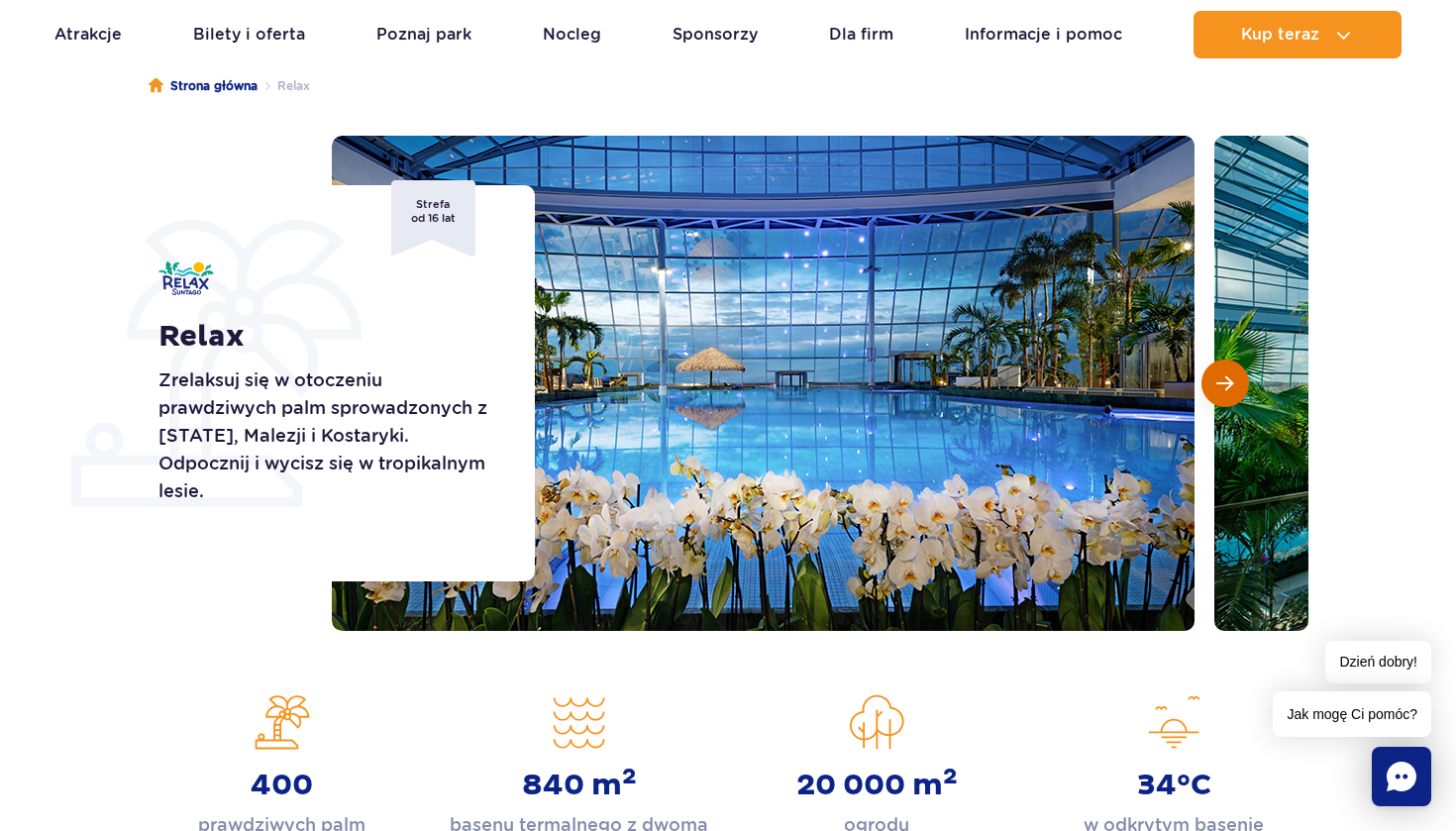 click at bounding box center [1225, 383] 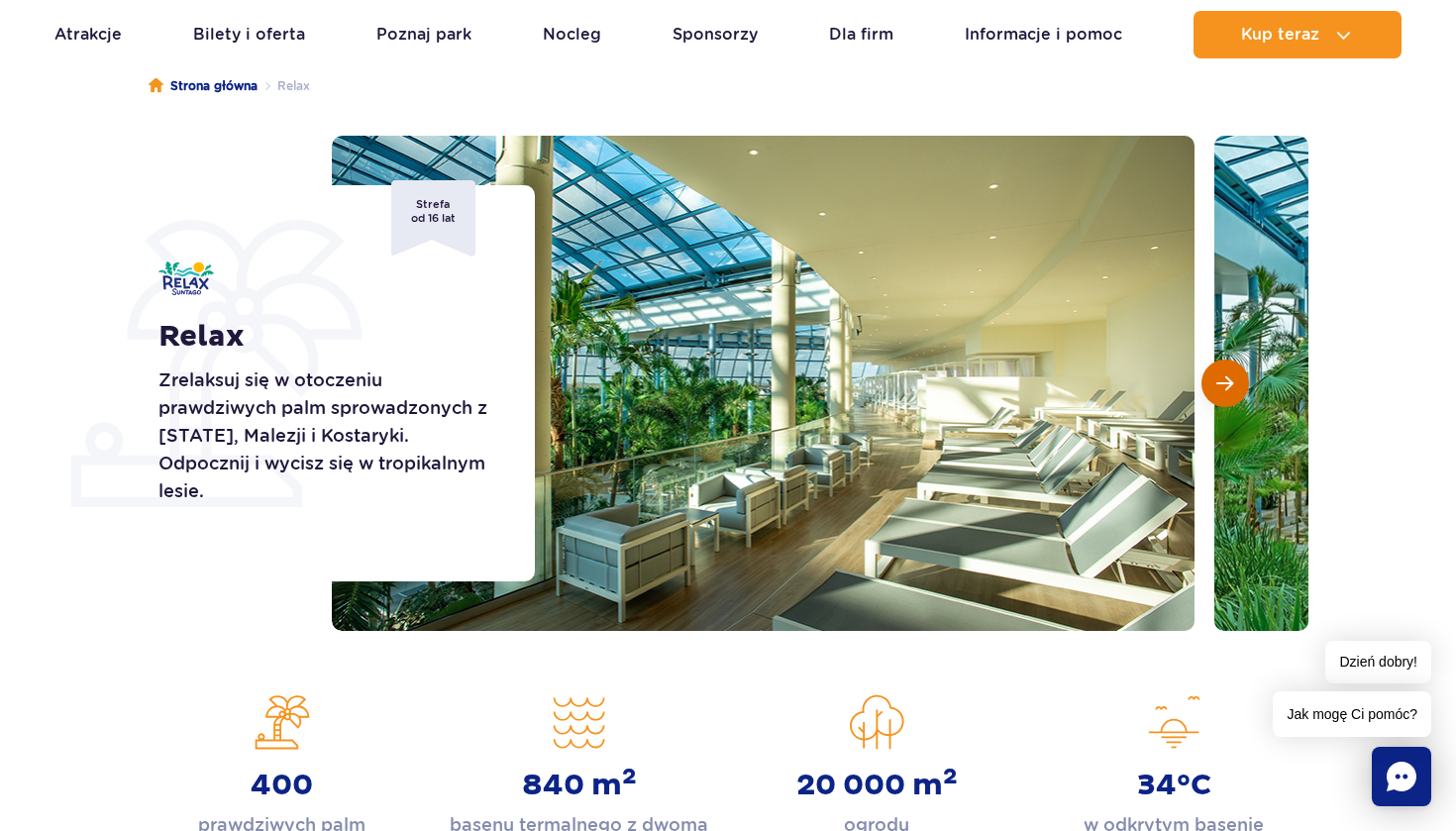 click at bounding box center (1225, 383) 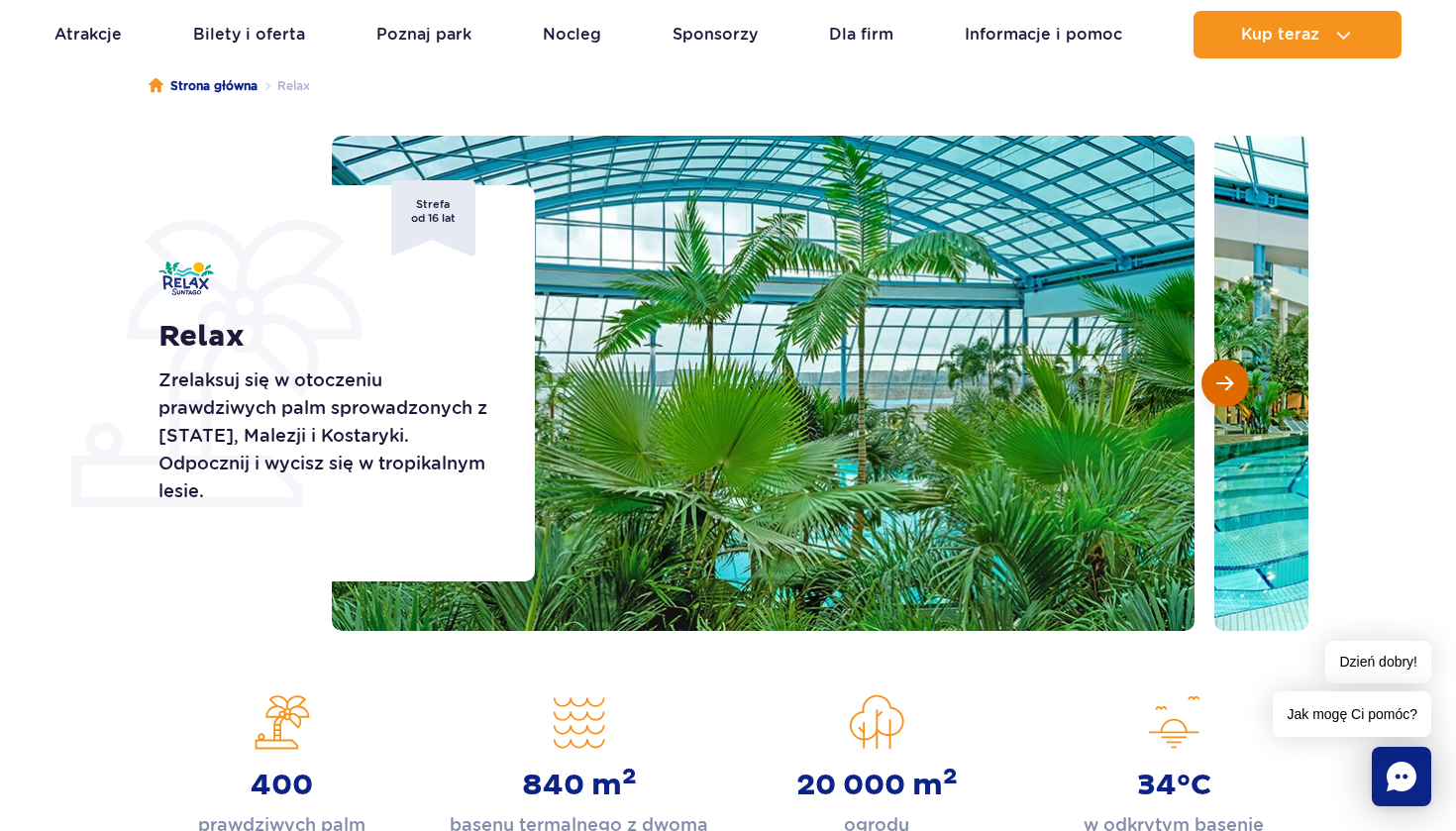 click at bounding box center (1225, 383) 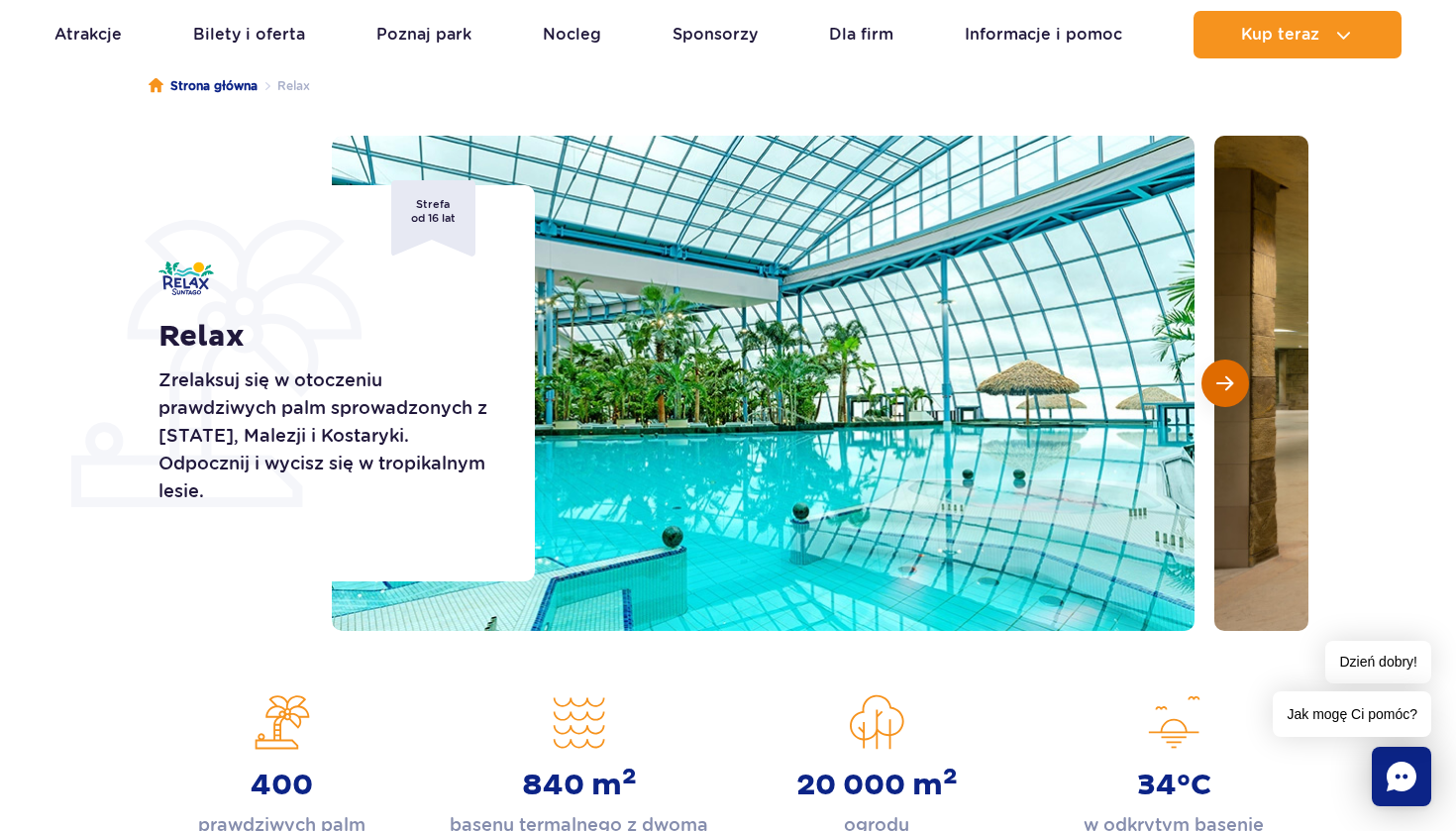 click at bounding box center (1225, 383) 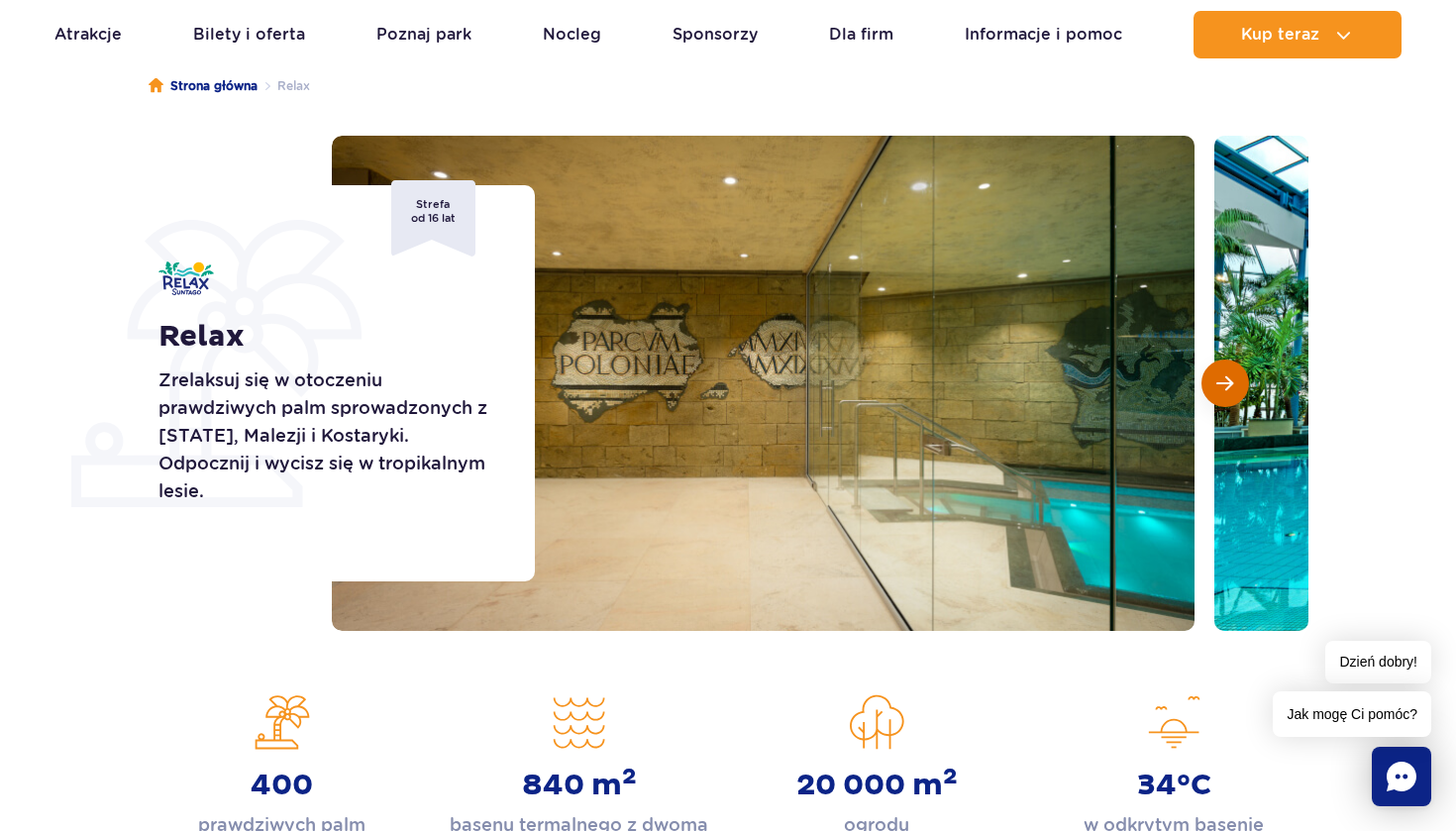 click at bounding box center (1225, 383) 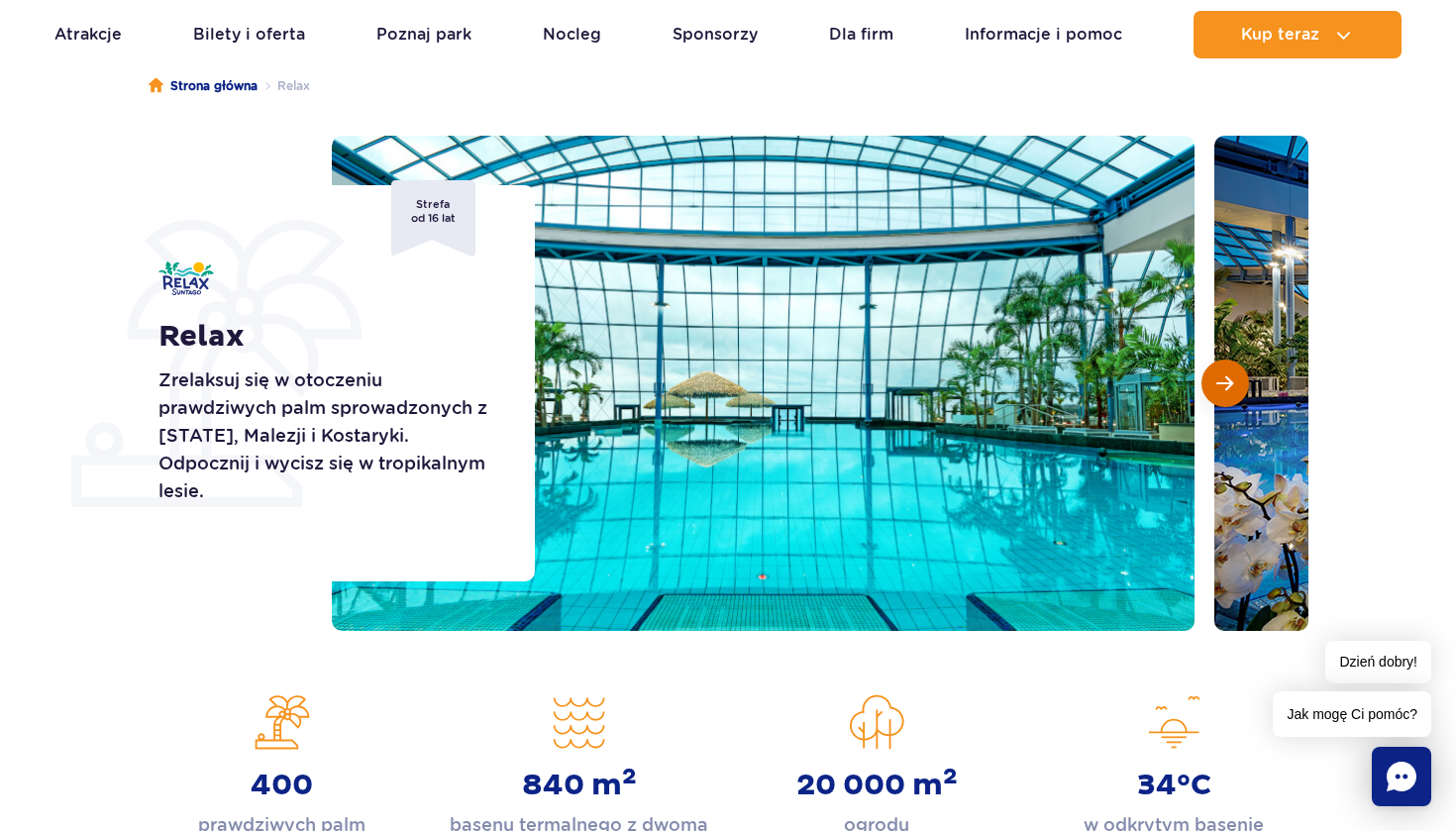 click at bounding box center (1225, 383) 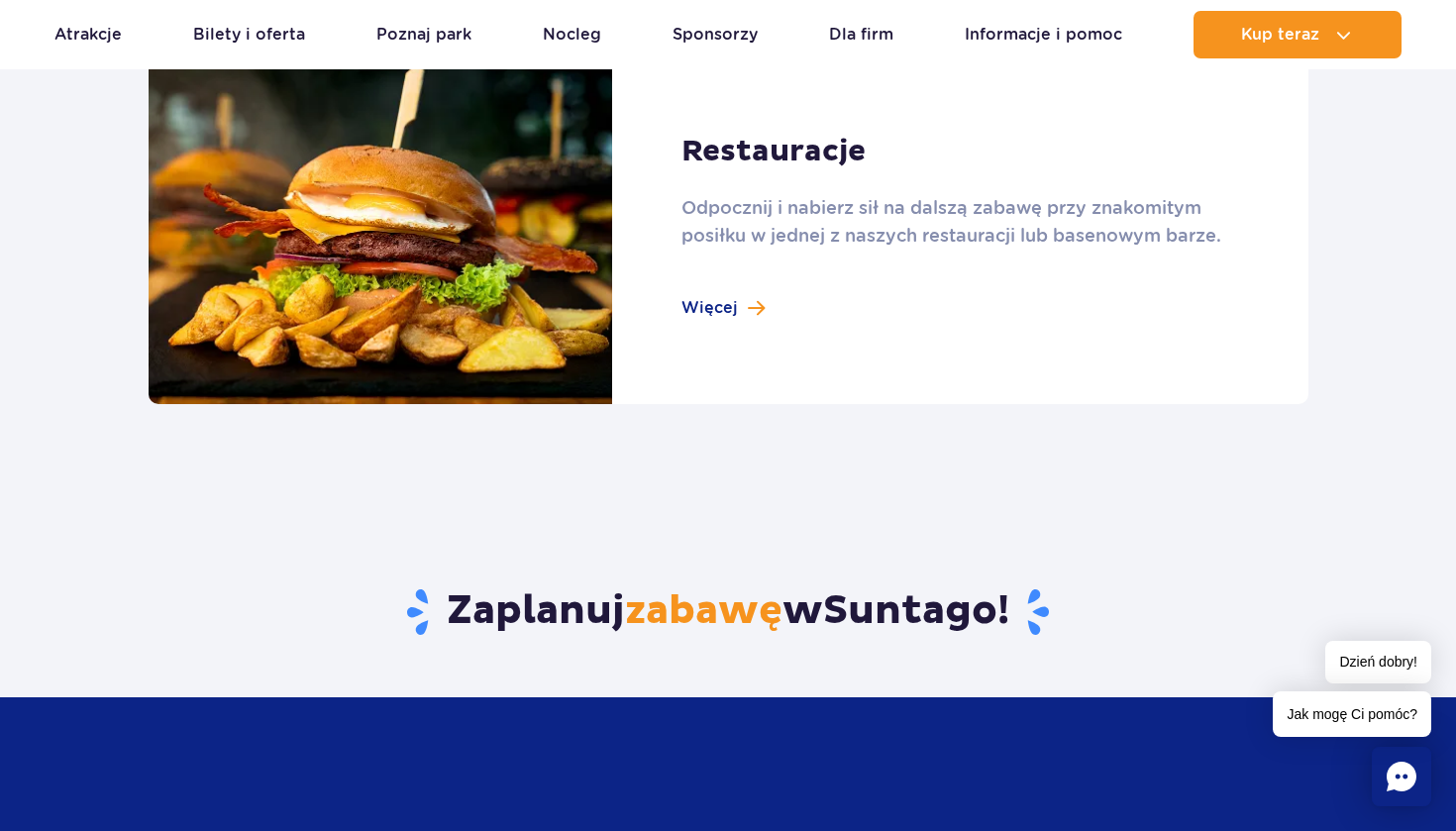 scroll, scrollTop: 2269, scrollLeft: 0, axis: vertical 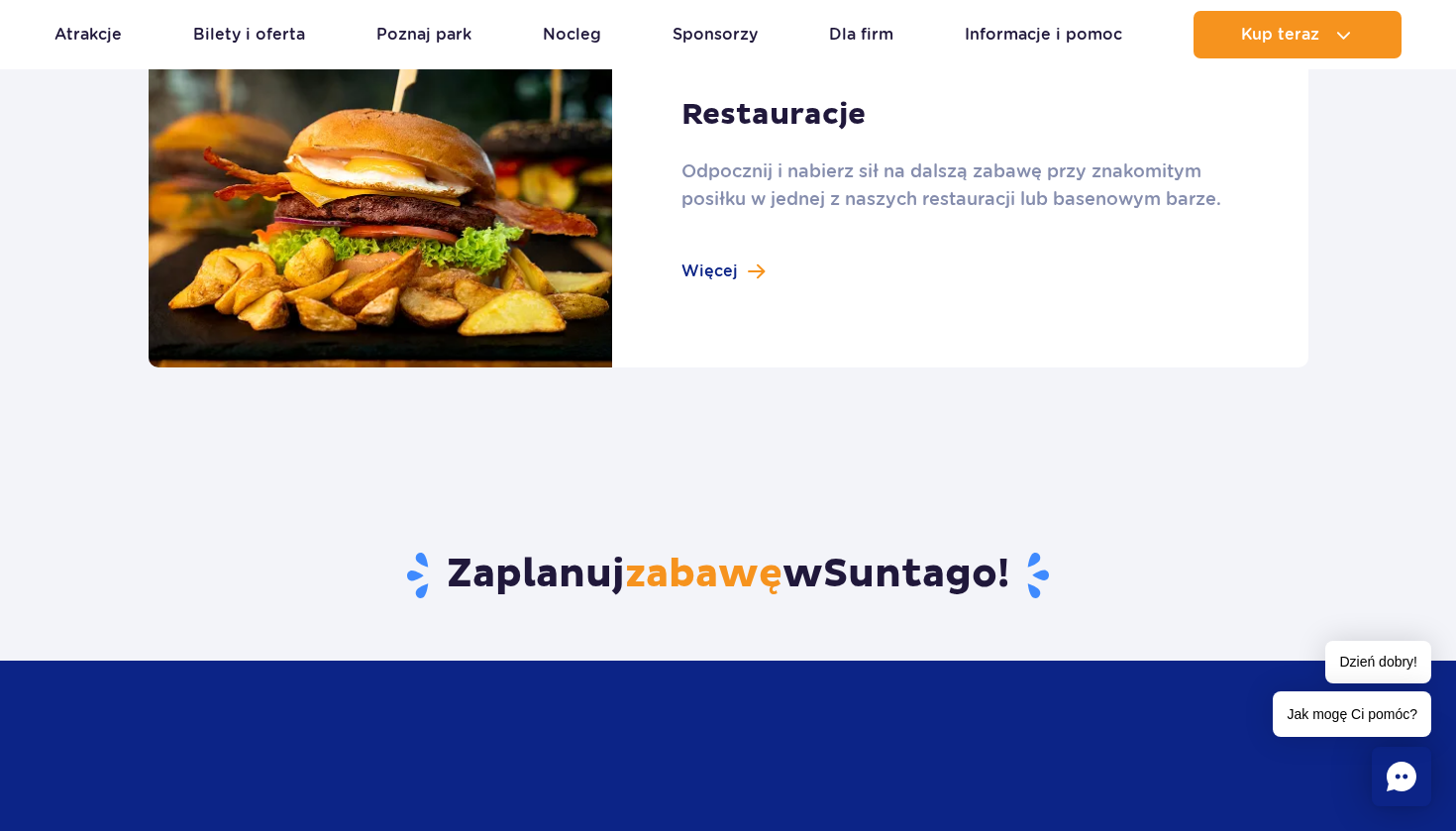 click at bounding box center (728, 190) 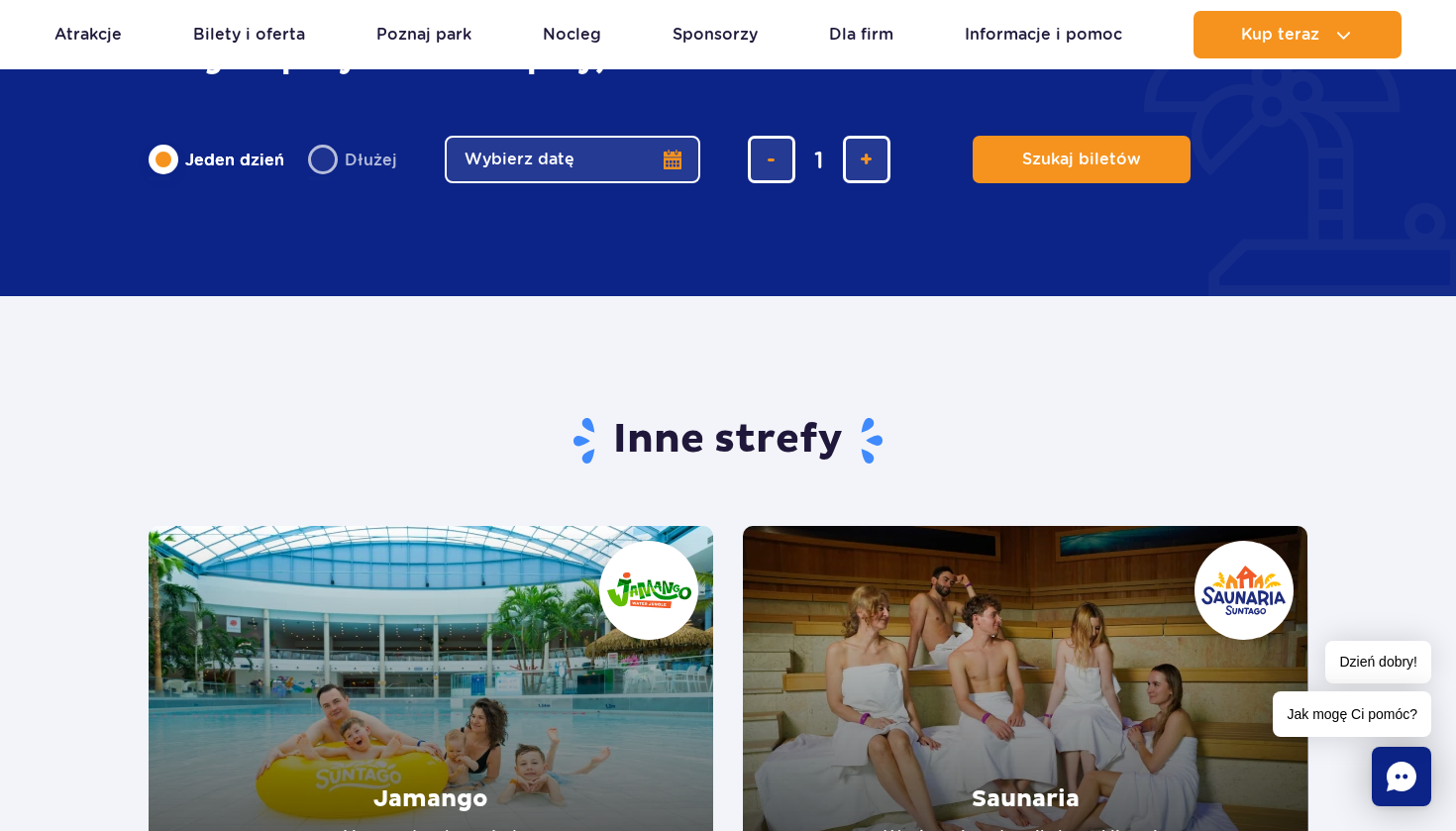 scroll, scrollTop: 3480, scrollLeft: 0, axis: vertical 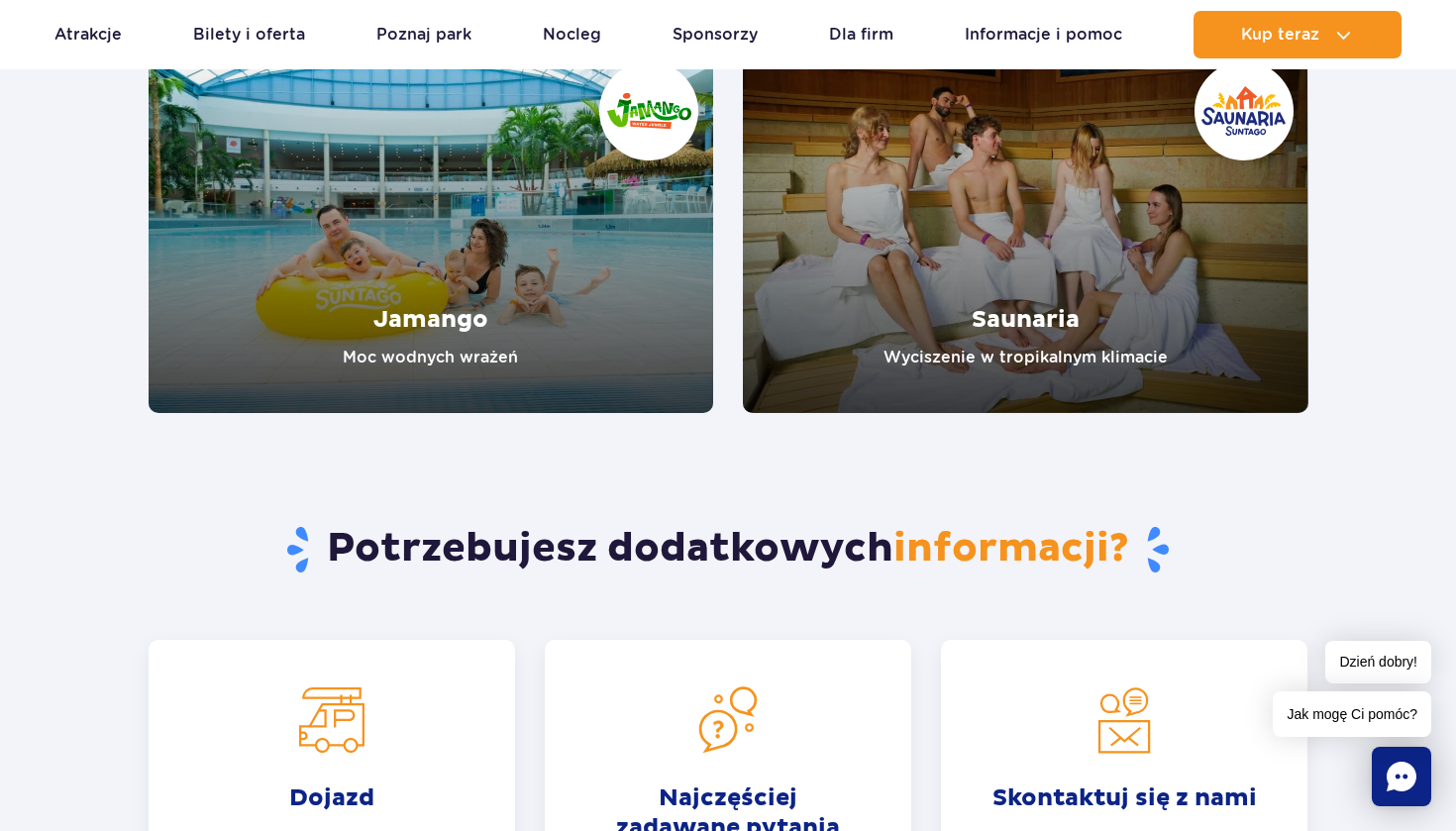 click at bounding box center [431, 230] 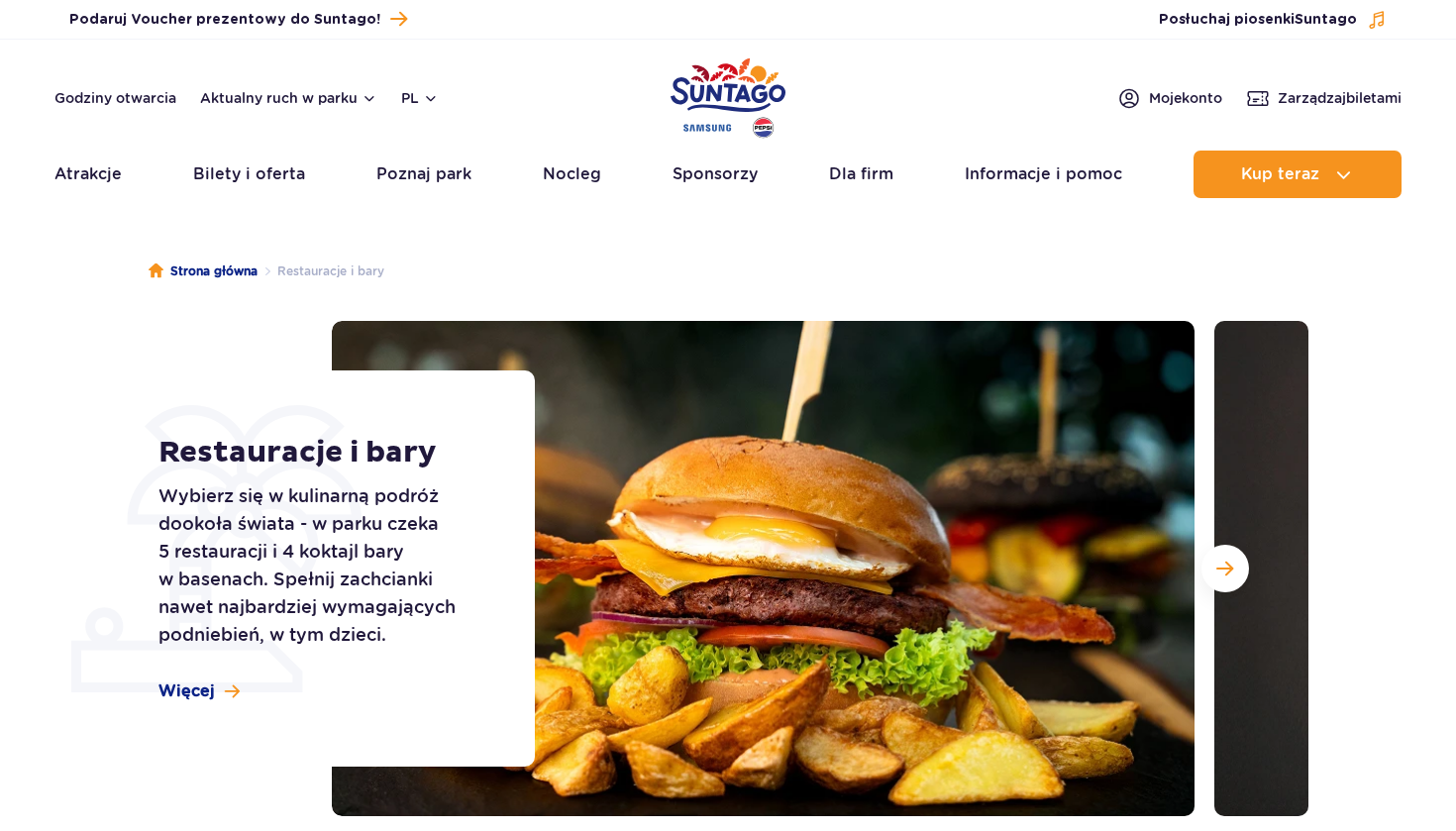 scroll, scrollTop: 0, scrollLeft: 0, axis: both 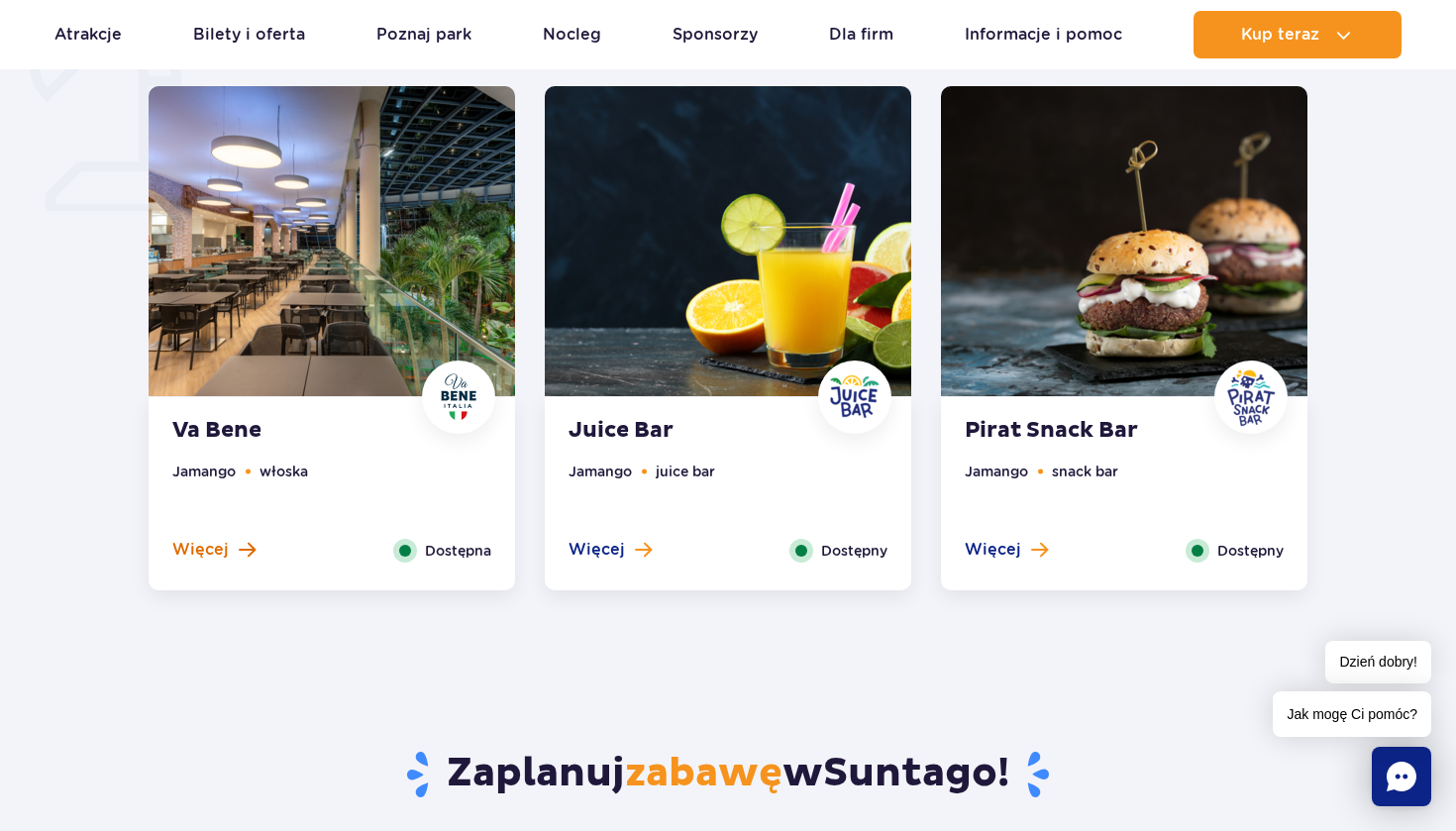 click on "Więcej" at bounding box center (214, 550) 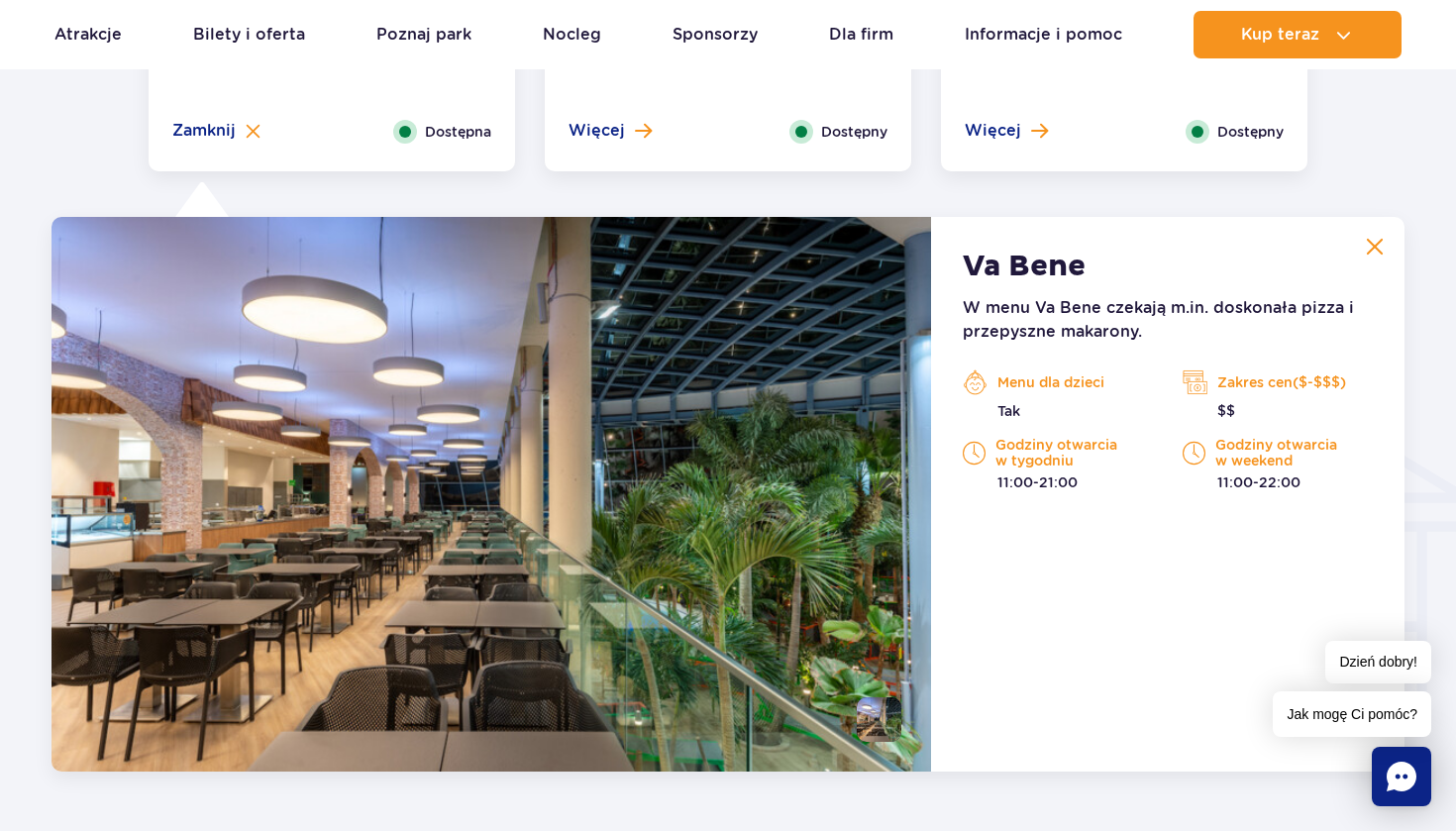 scroll, scrollTop: 2027, scrollLeft: 0, axis: vertical 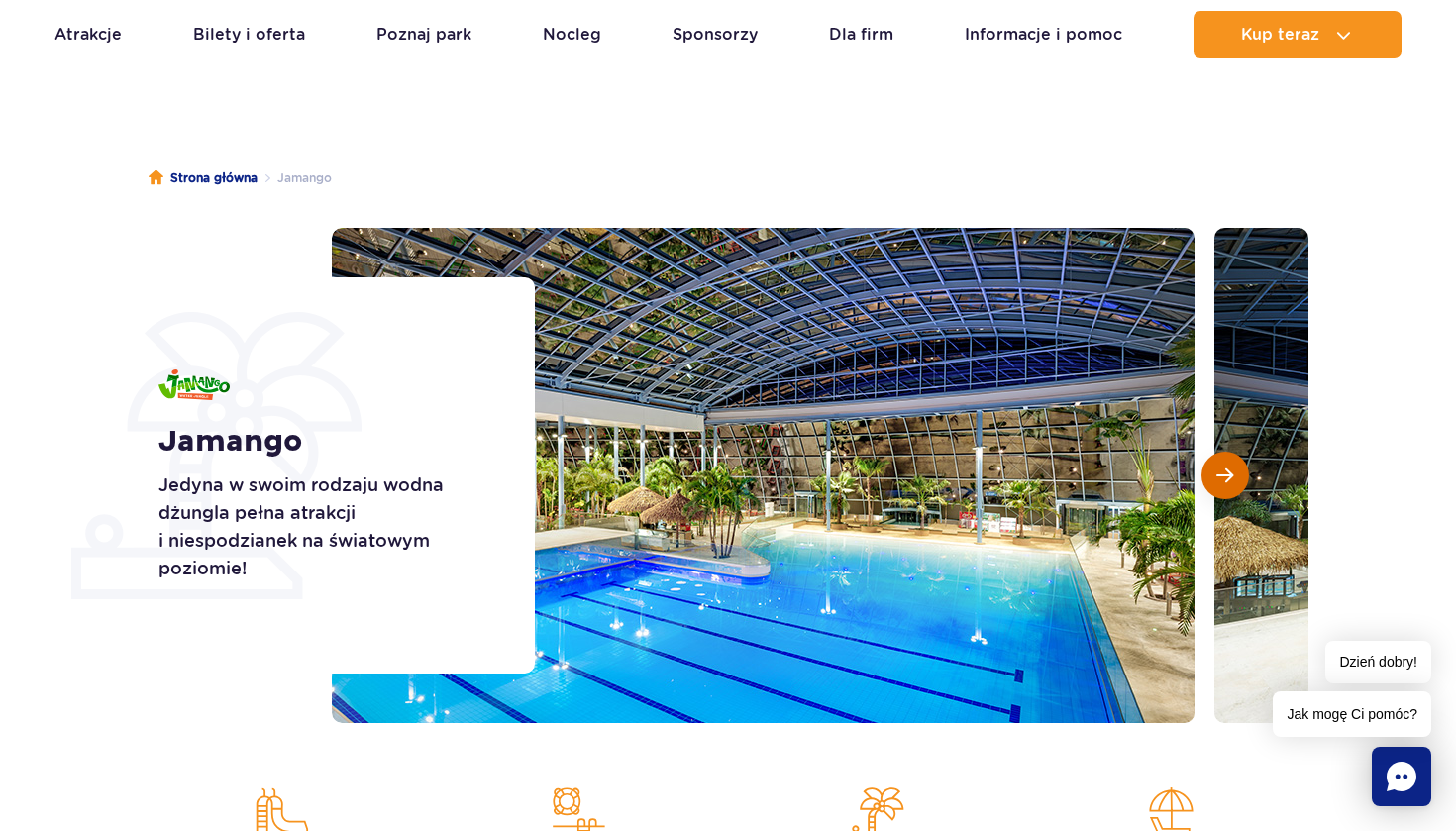 click at bounding box center (1225, 475) 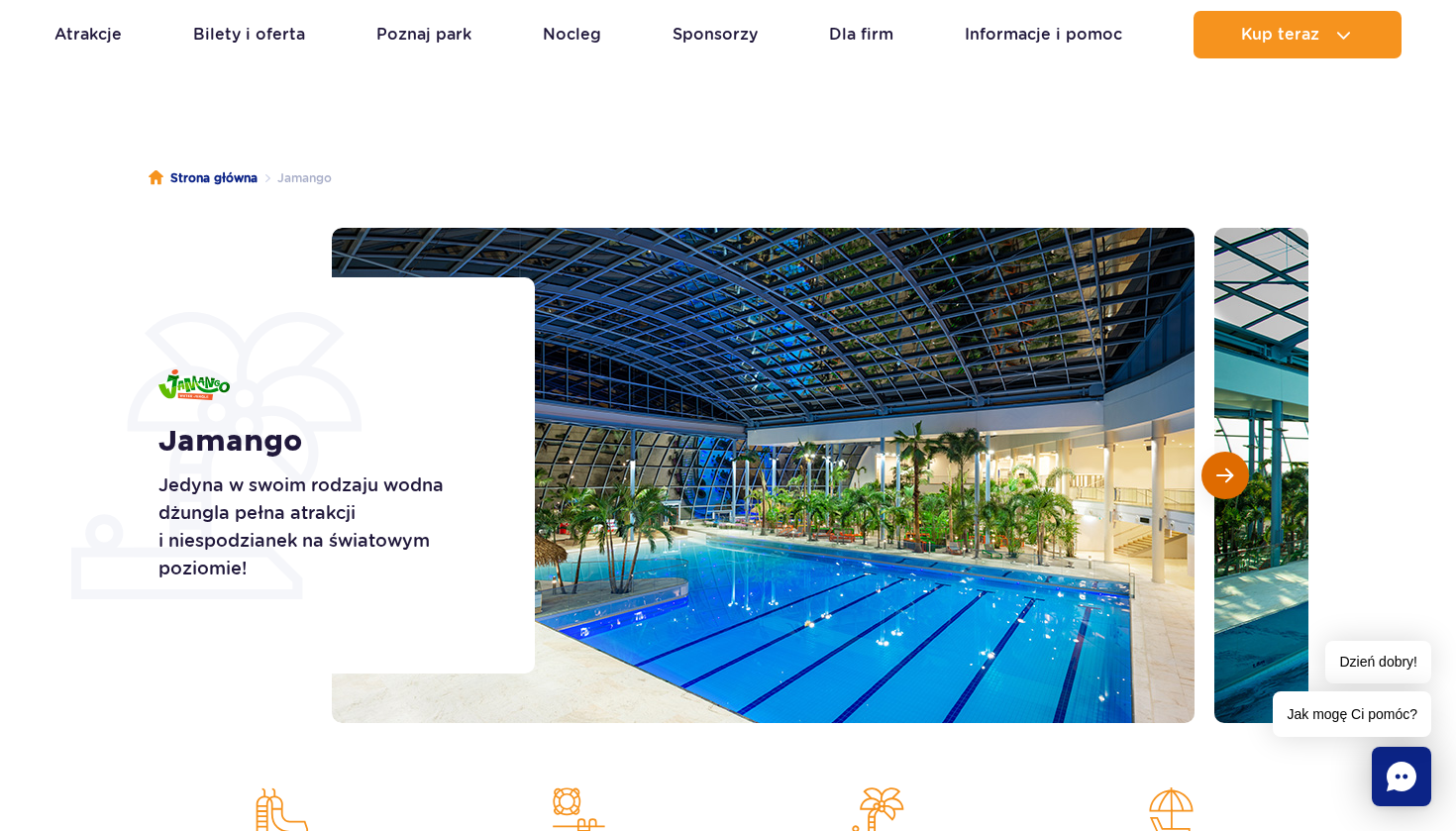 click at bounding box center (1225, 475) 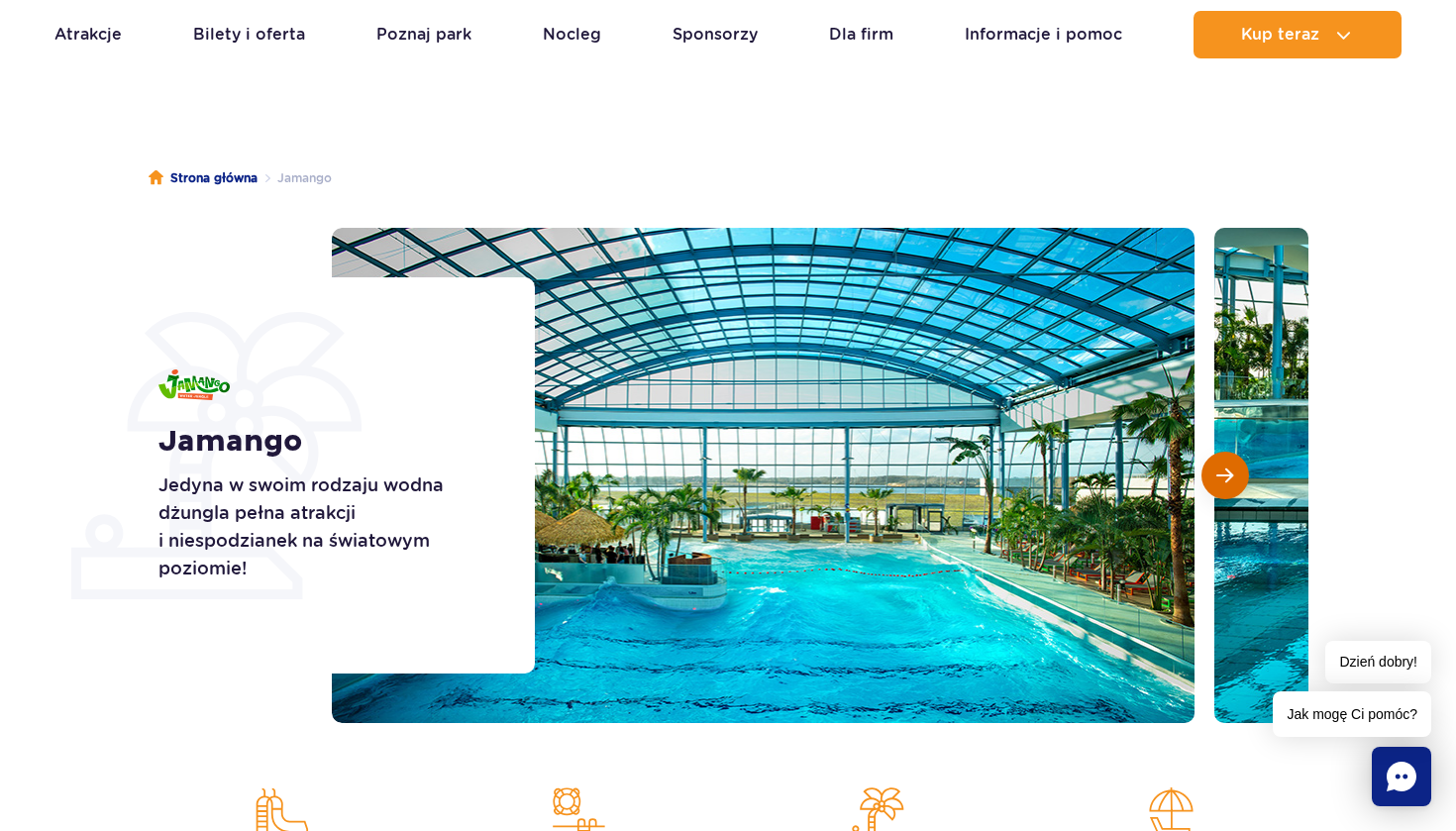 click at bounding box center (1225, 475) 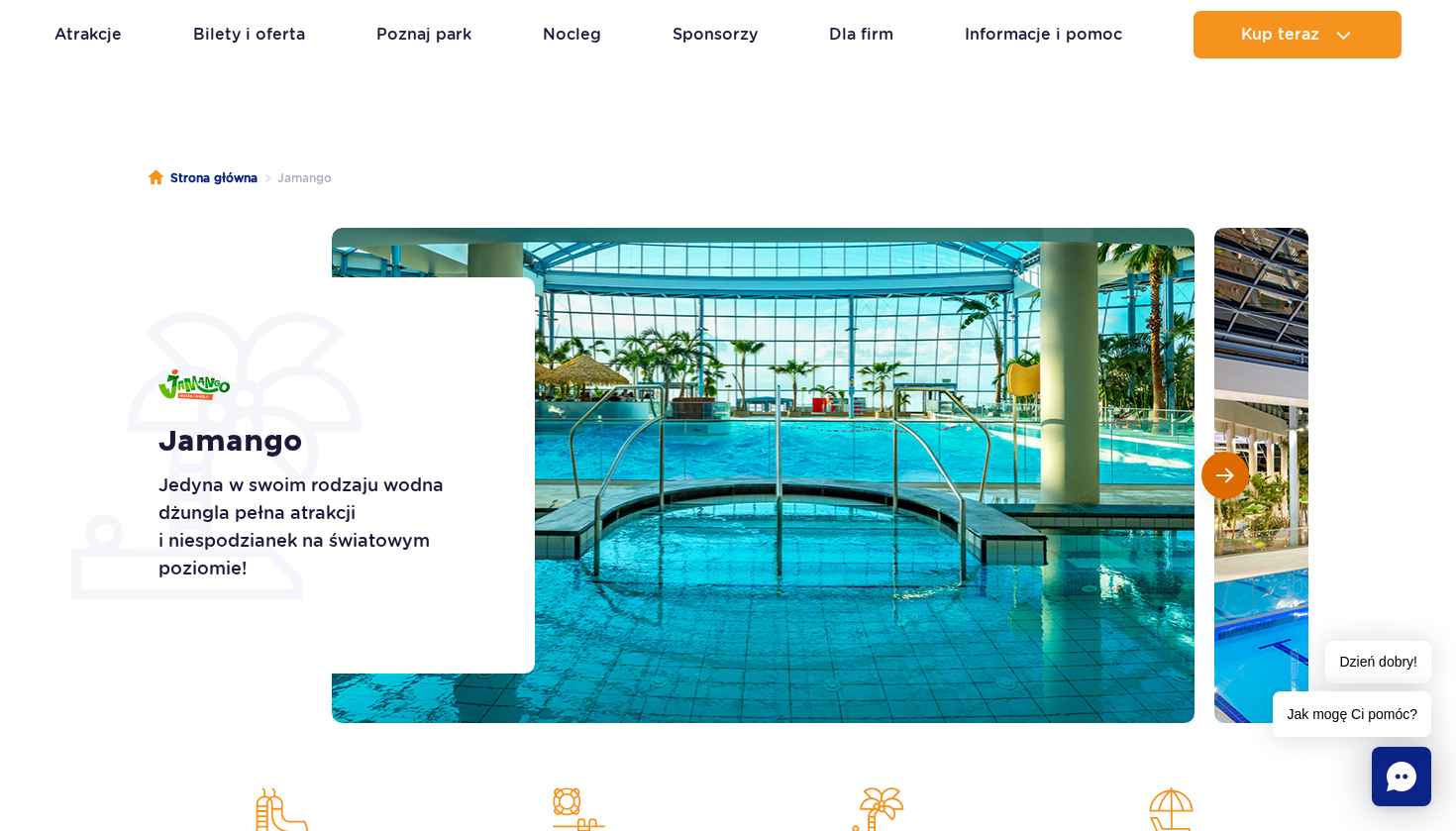click at bounding box center [1224, 475] 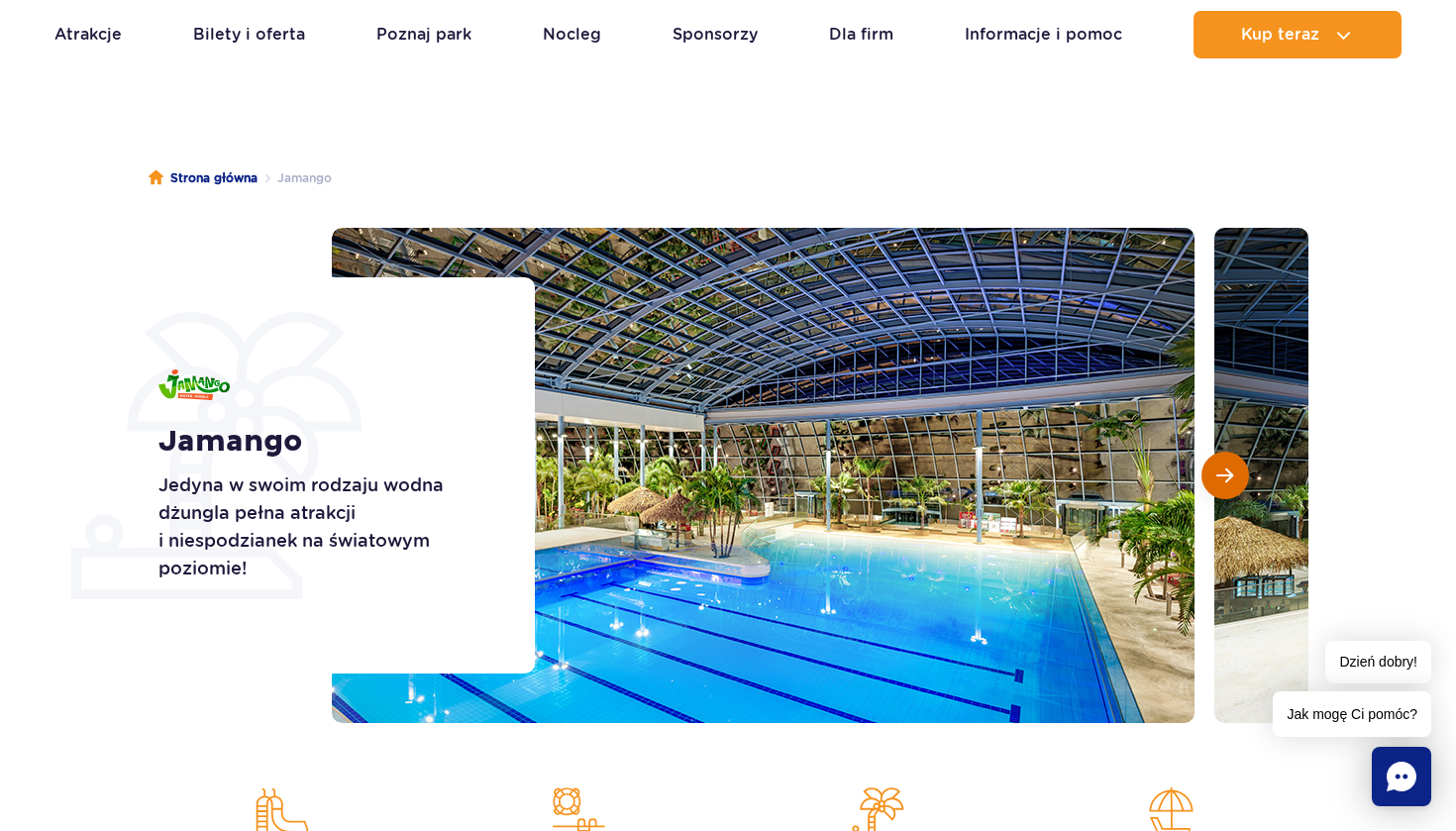 click at bounding box center [1224, 475] 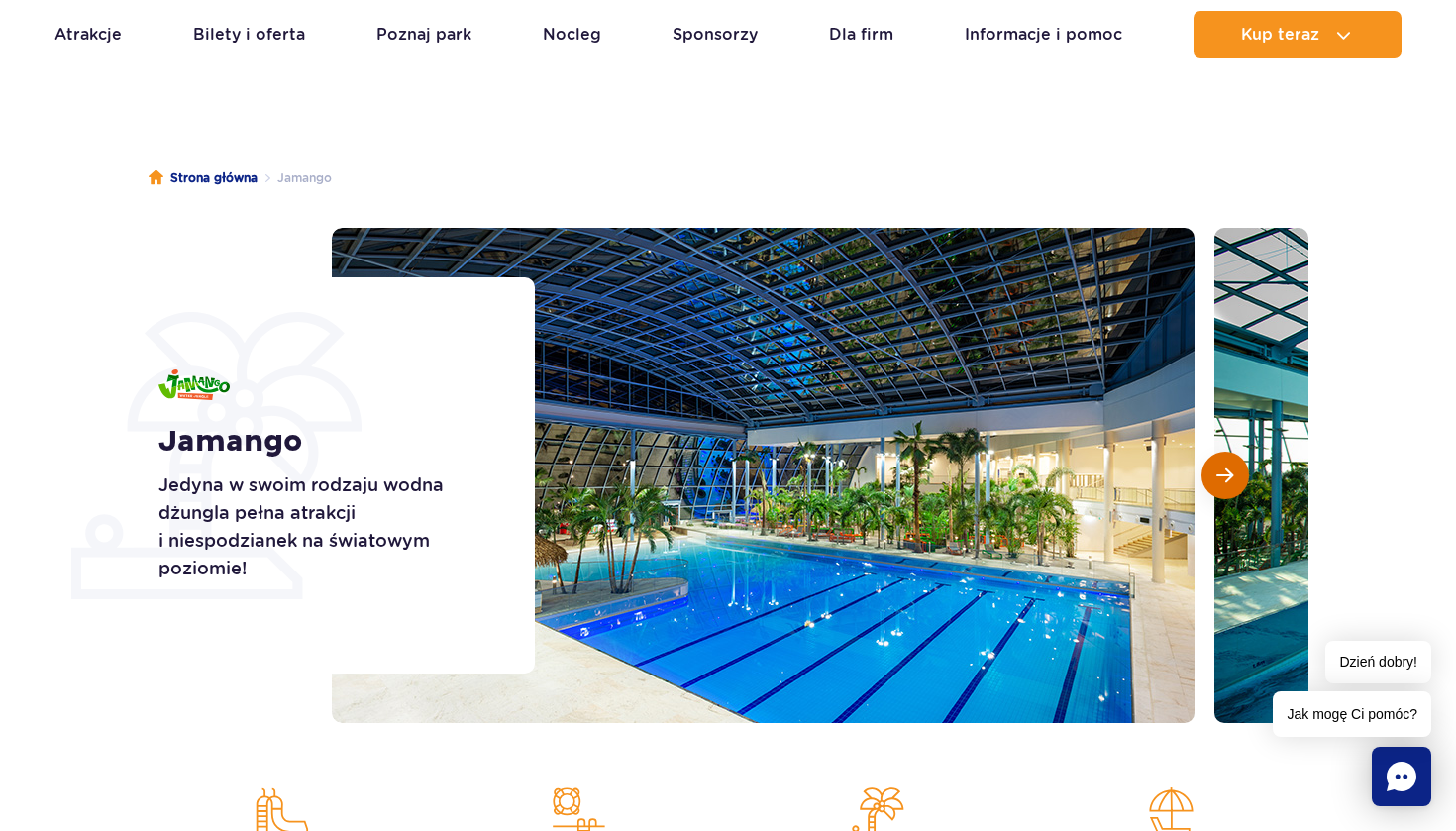 click at bounding box center (1224, 475) 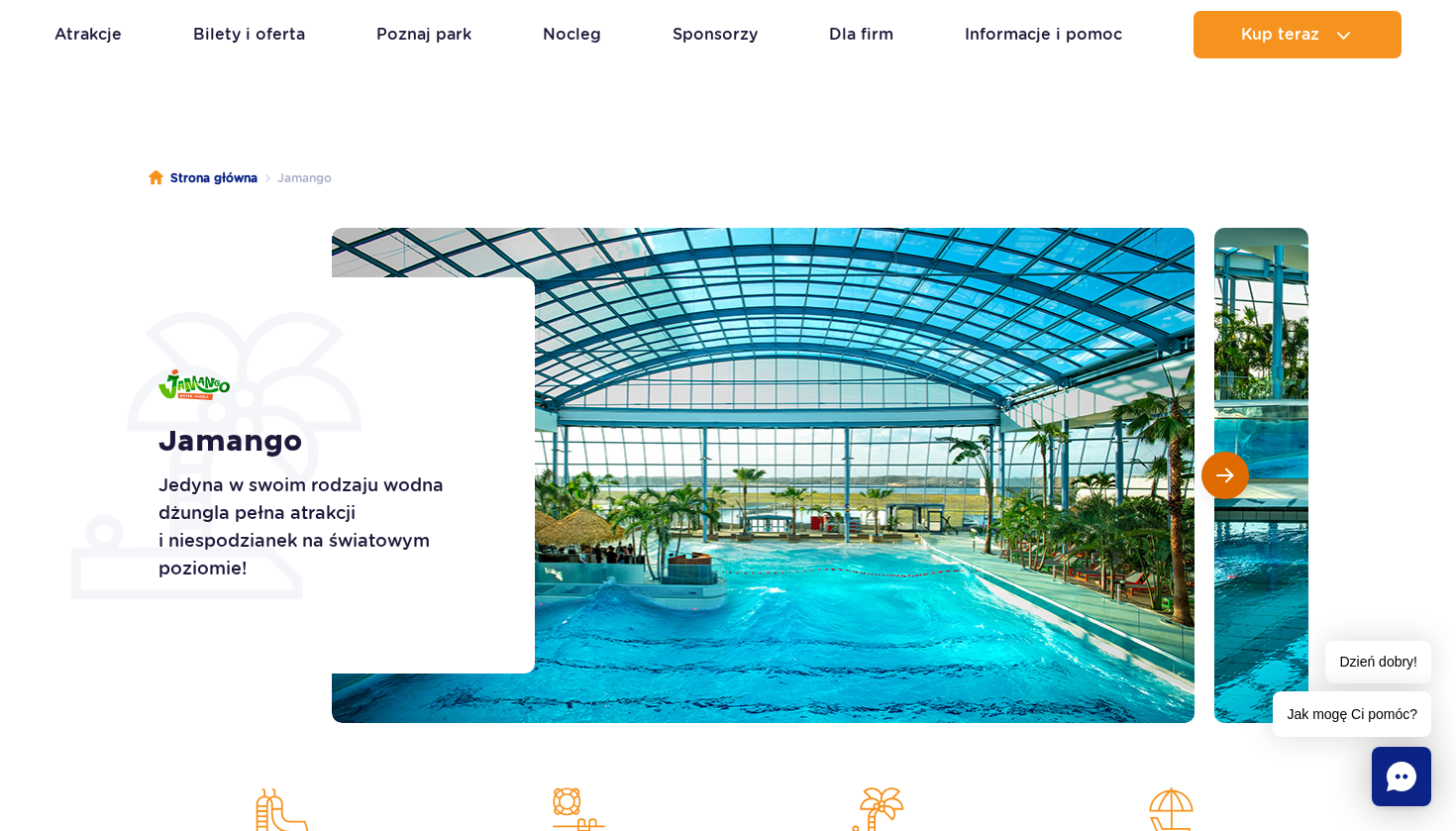 click at bounding box center [1224, 475] 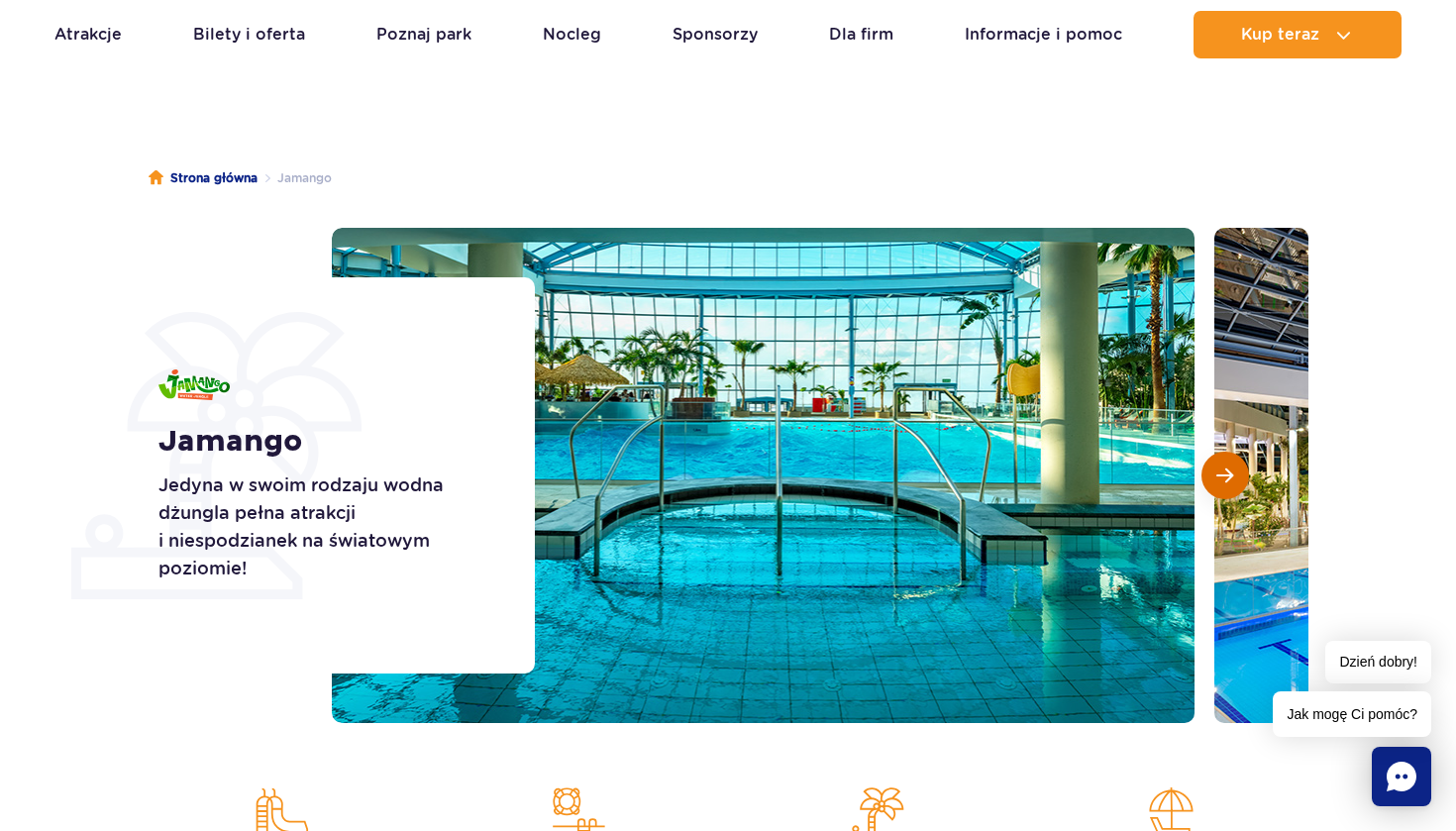 click at bounding box center [1224, 475] 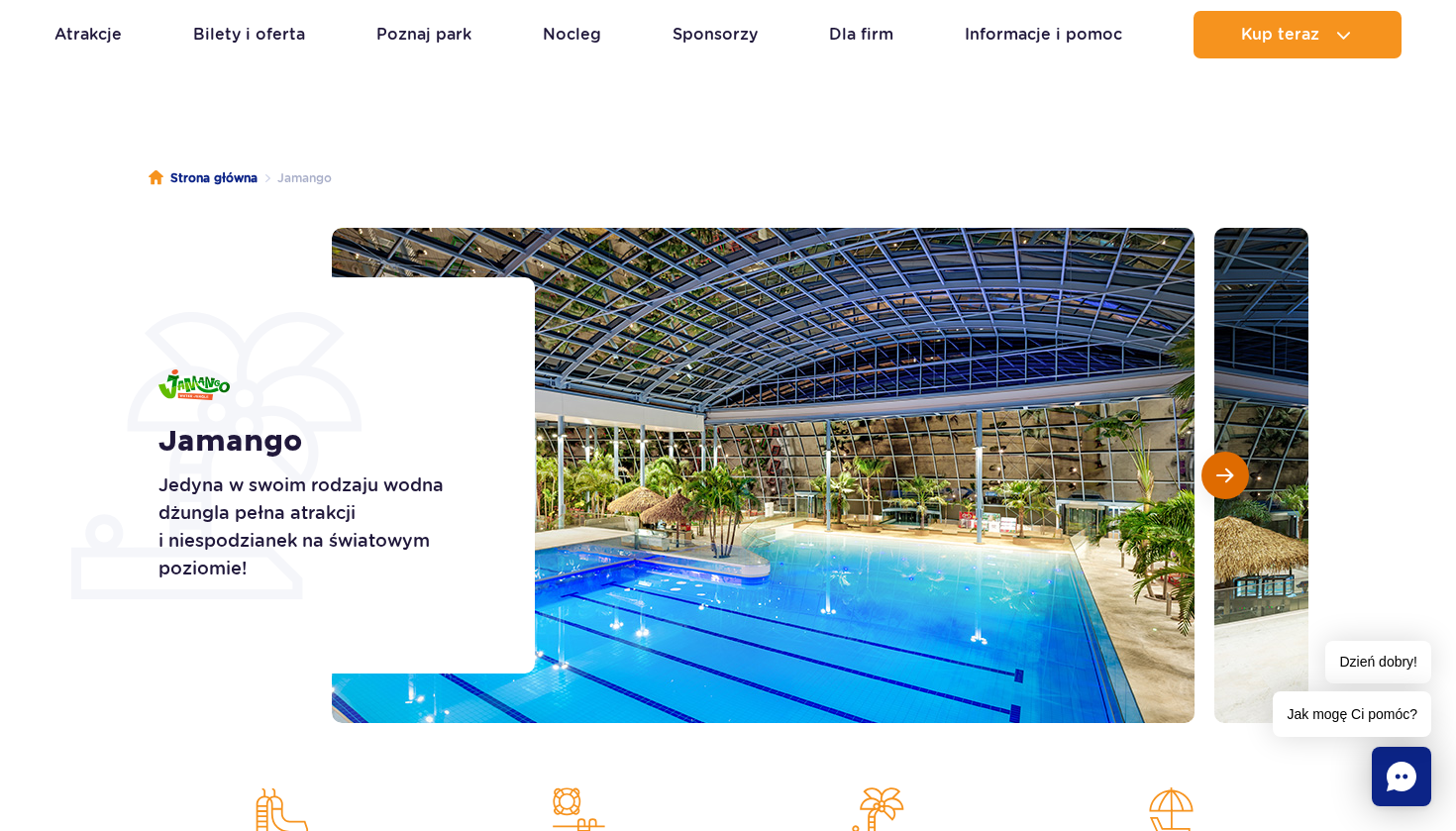 click at bounding box center [1224, 475] 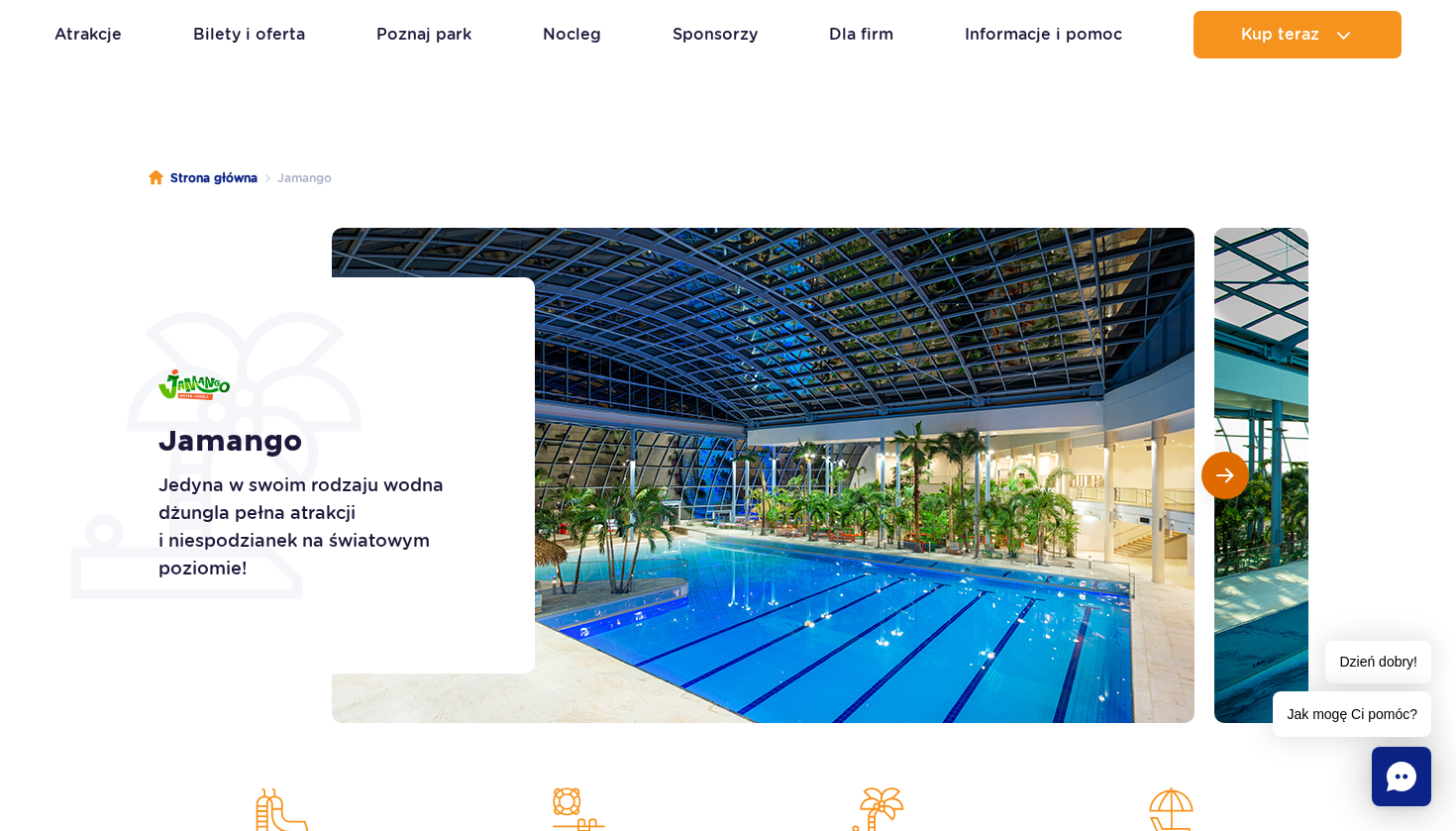 click at bounding box center [1224, 475] 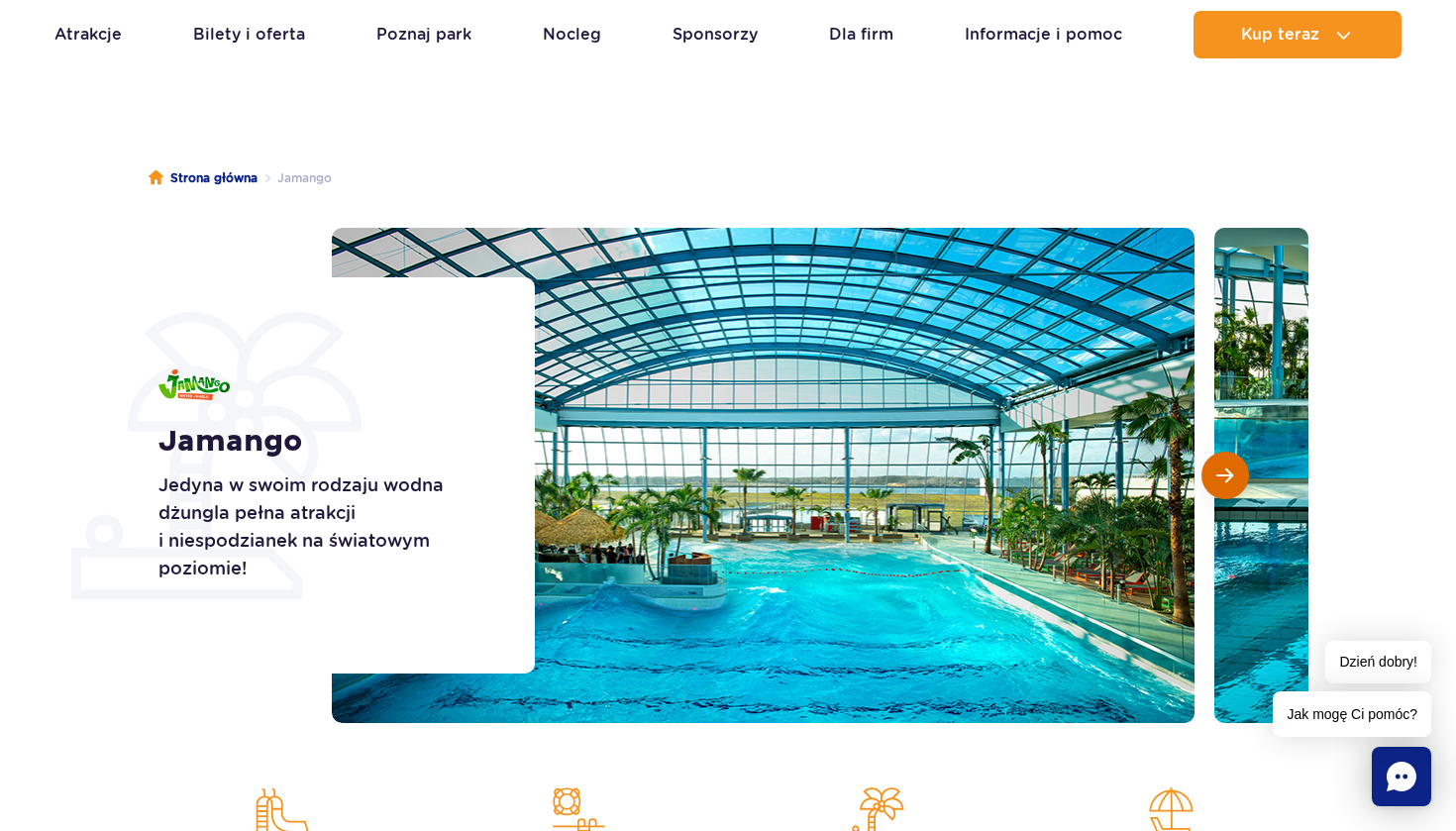 click at bounding box center [1224, 475] 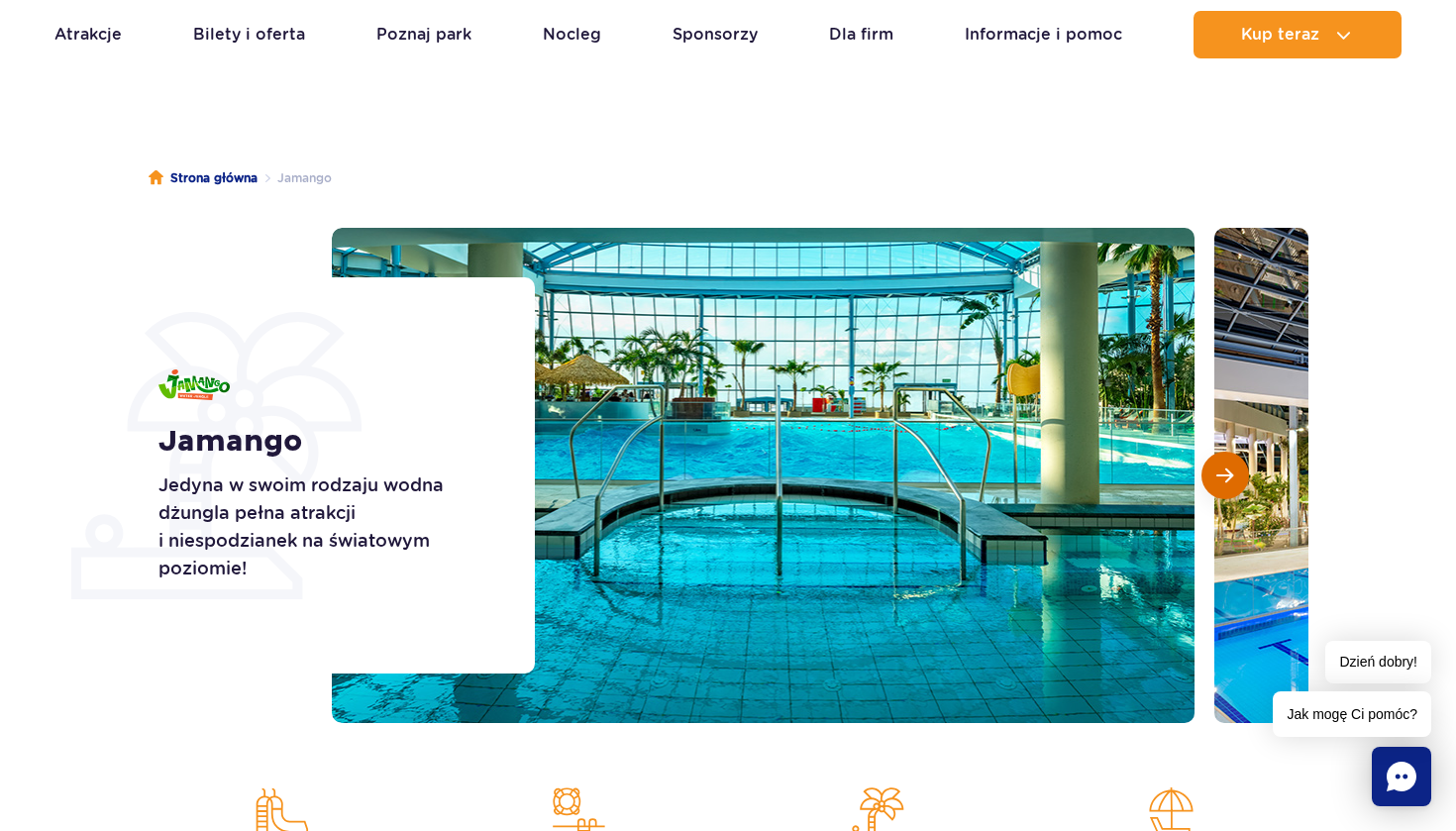click at bounding box center (1224, 475) 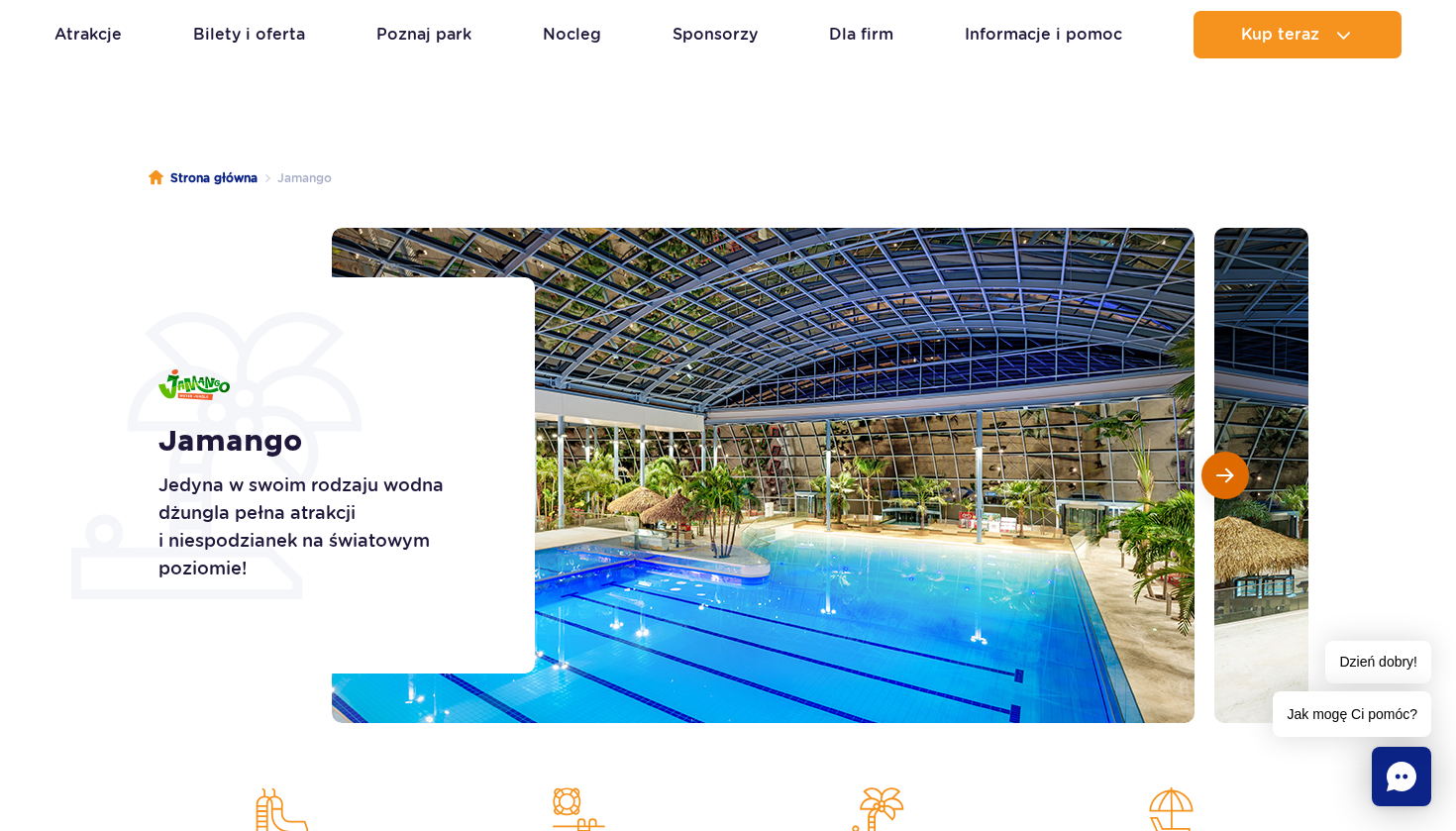 click at bounding box center [1224, 475] 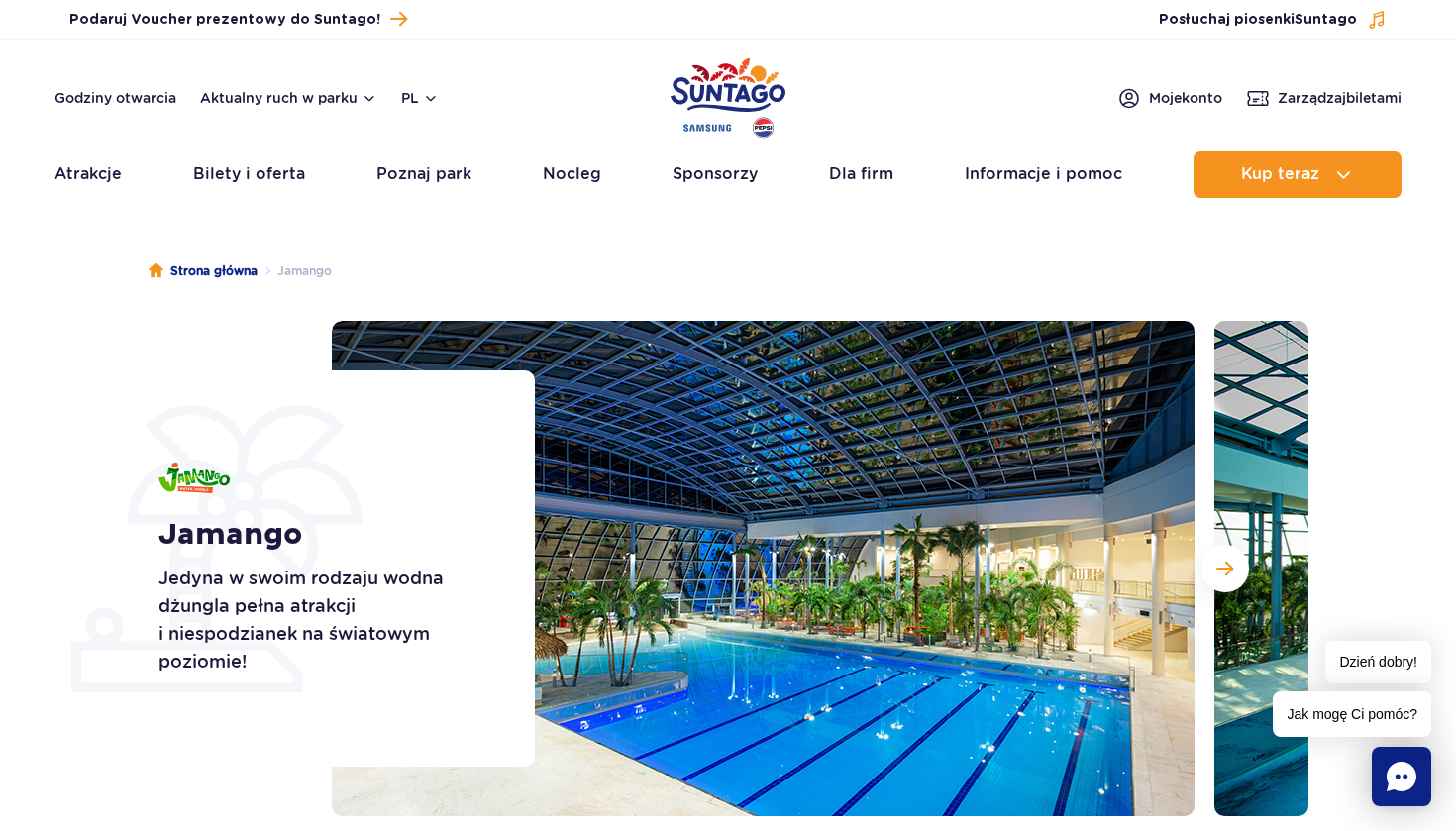 scroll, scrollTop: 0, scrollLeft: 0, axis: both 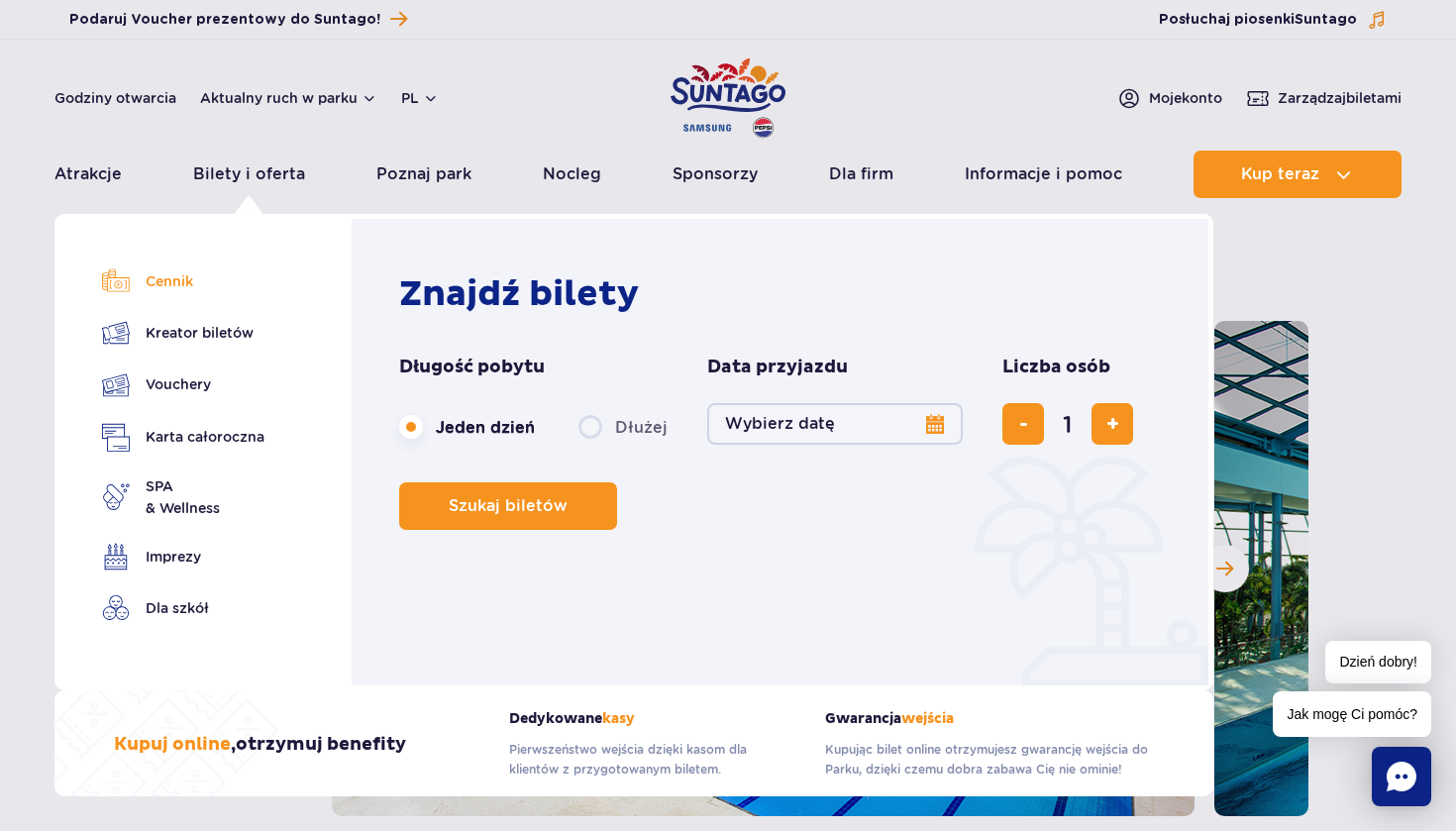 click on "Cennik" at bounding box center (183, 281) 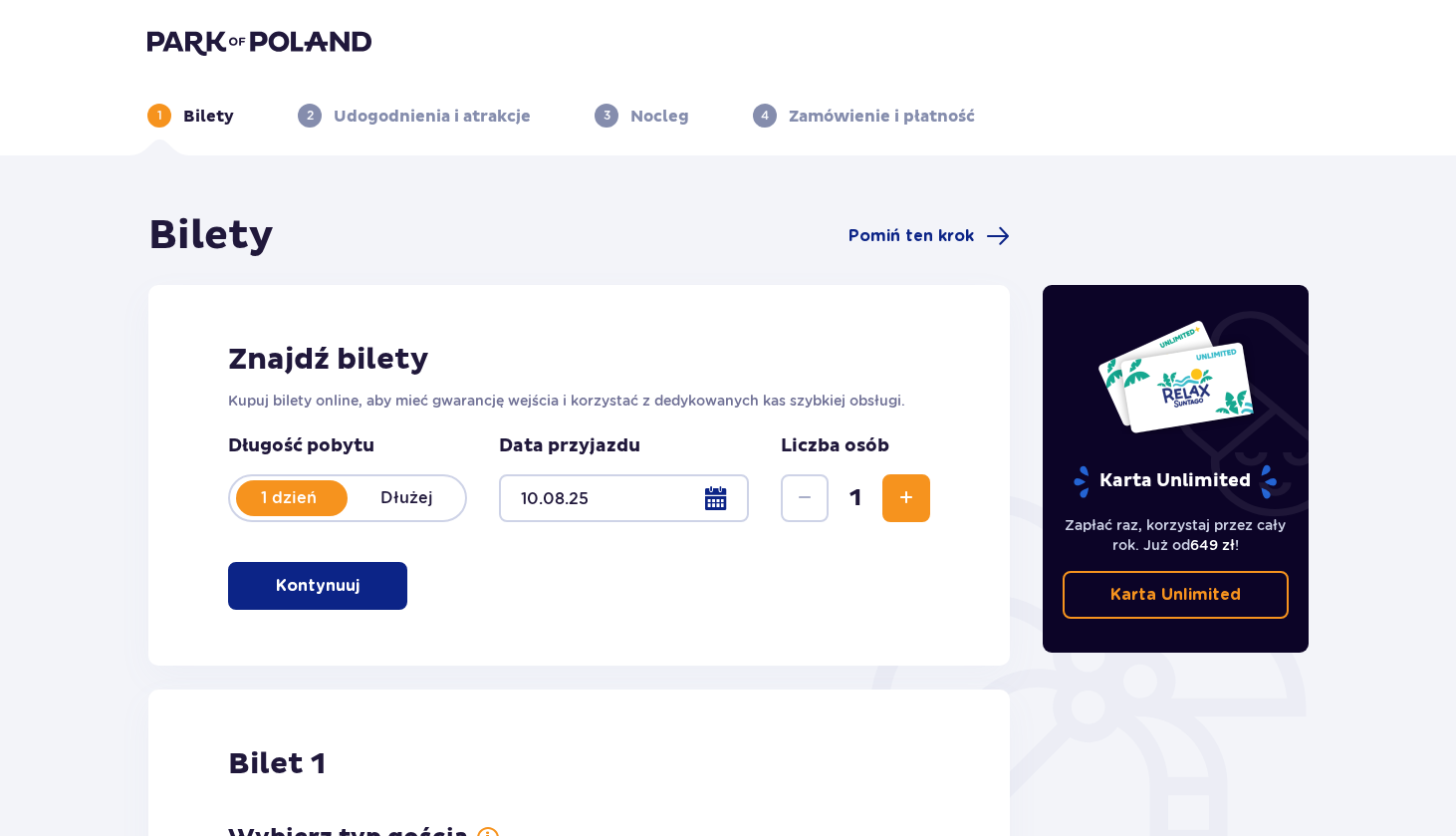 scroll, scrollTop: 495, scrollLeft: 0, axis: vertical 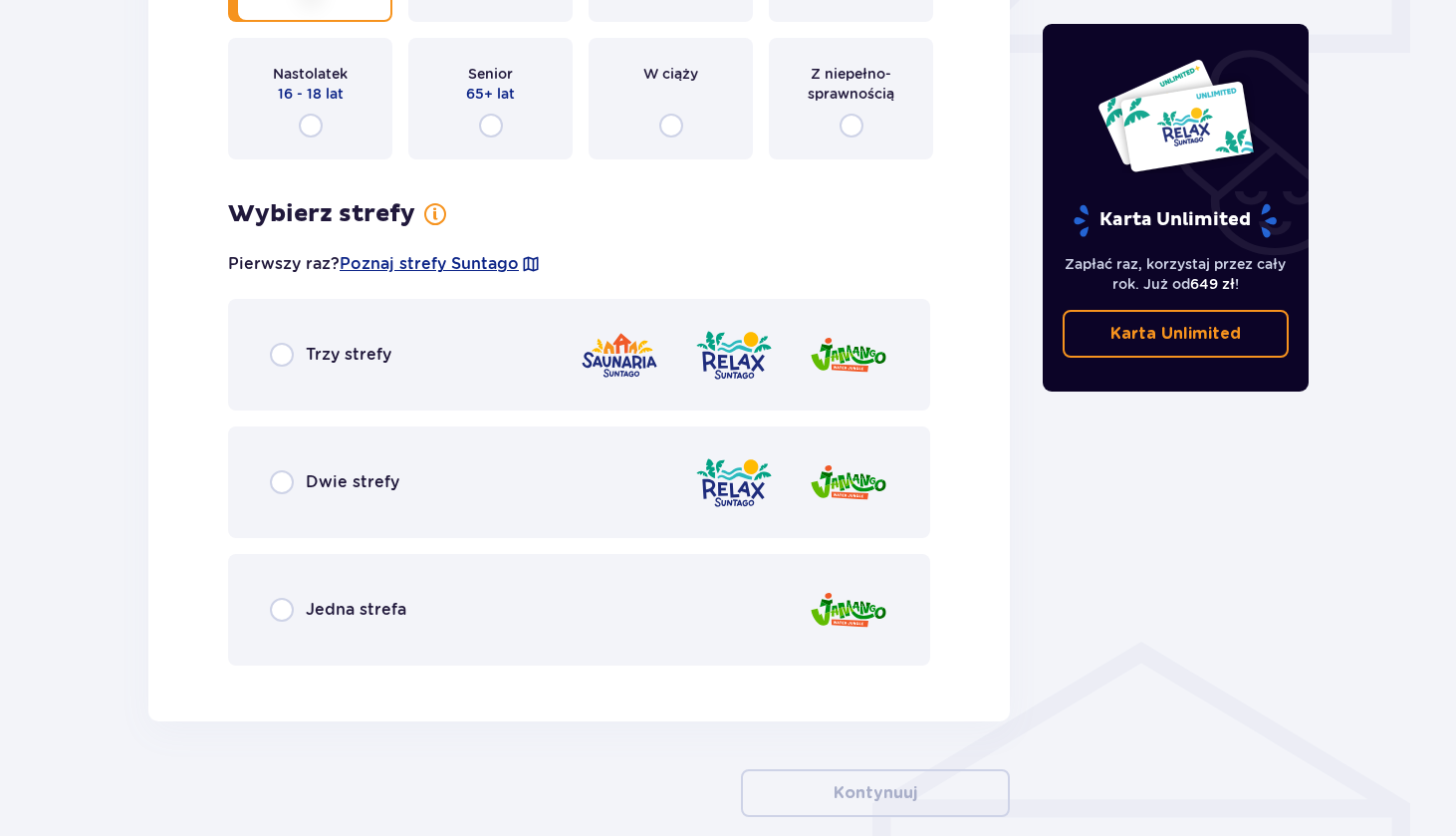 click on "Jedna strefa" at bounding box center (579, 610) 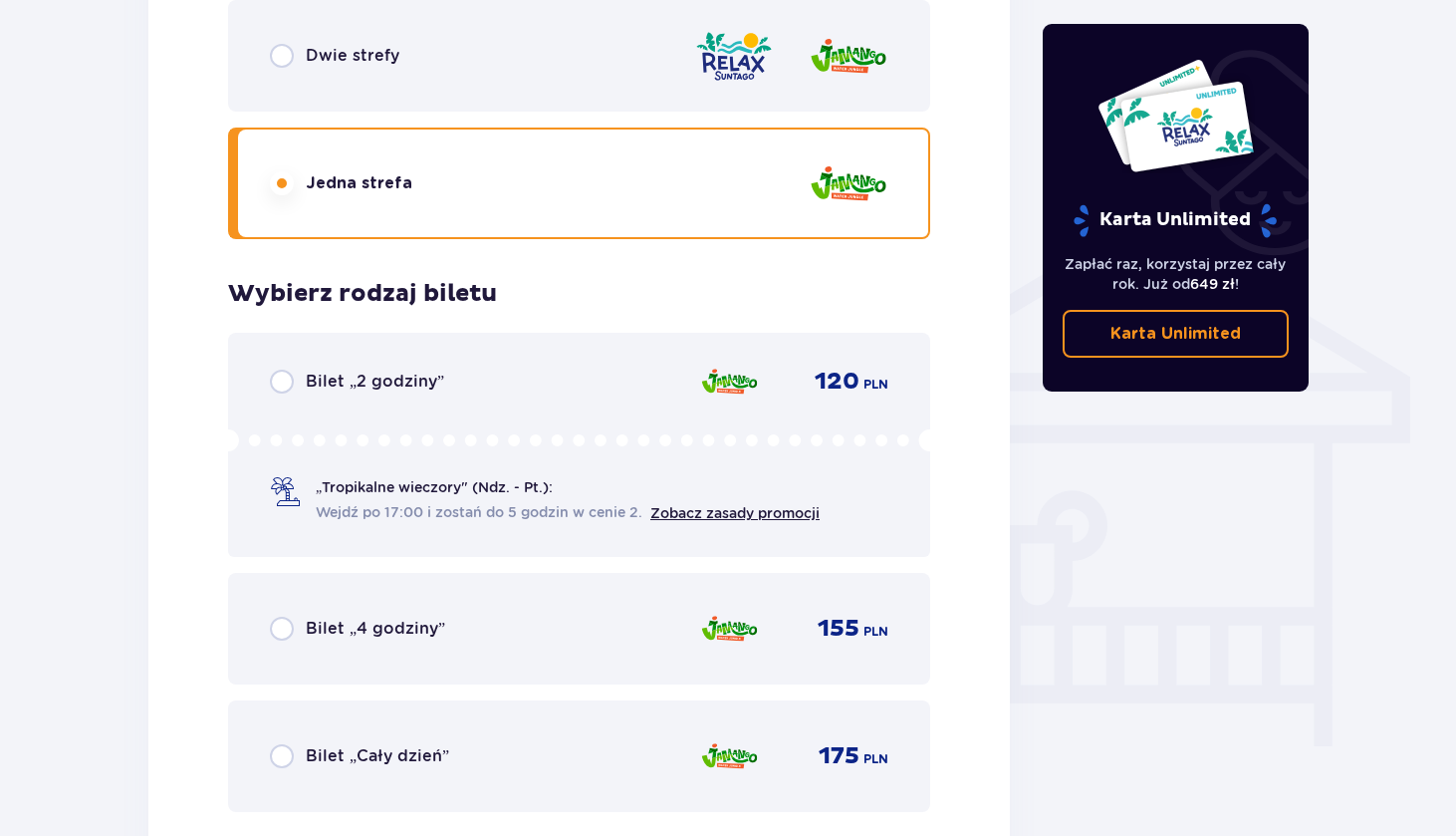 scroll, scrollTop: 1556, scrollLeft: 0, axis: vertical 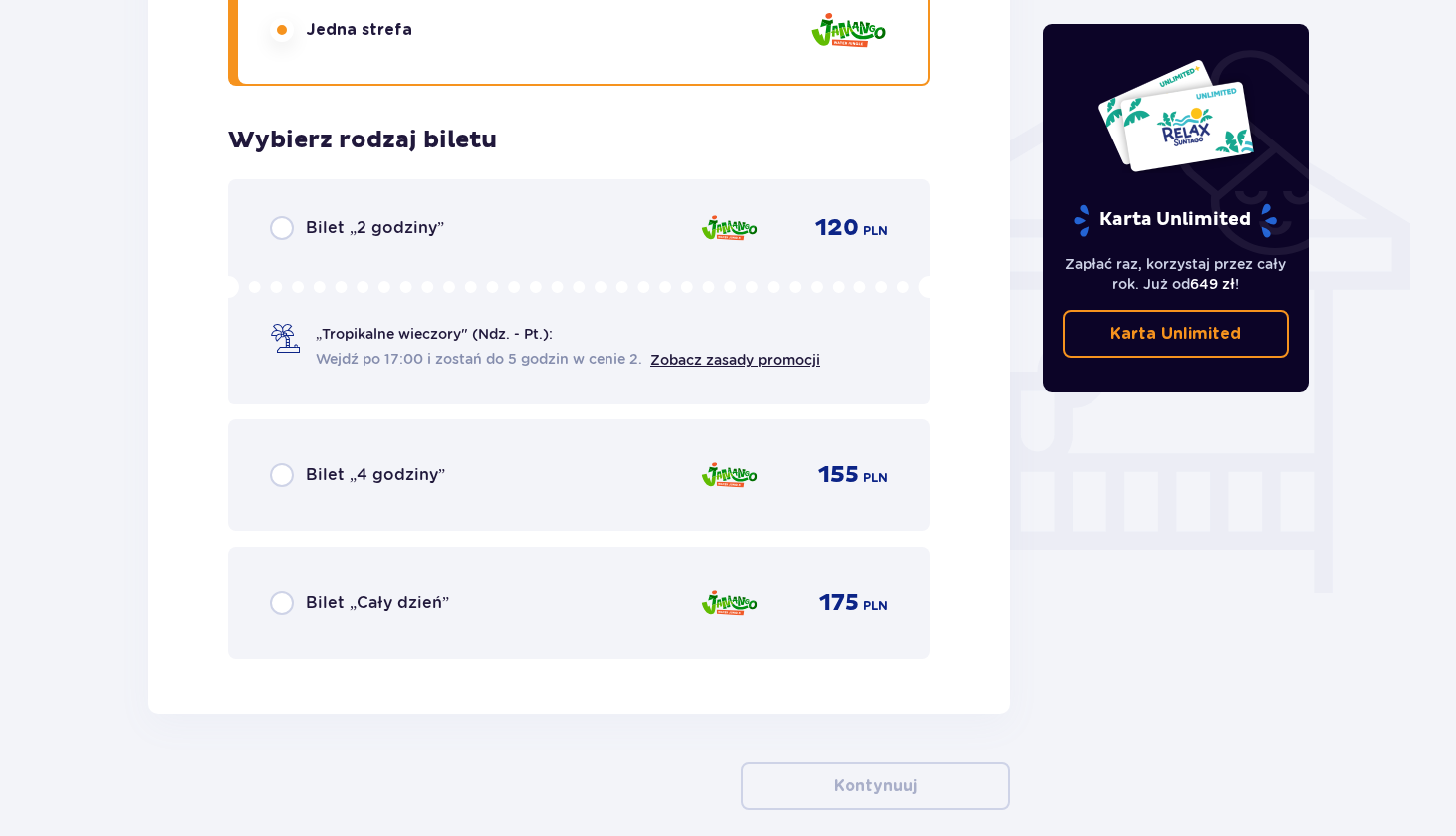 click on "Bilet „Cały dzień”   175 PLN" at bounding box center (579, 603) 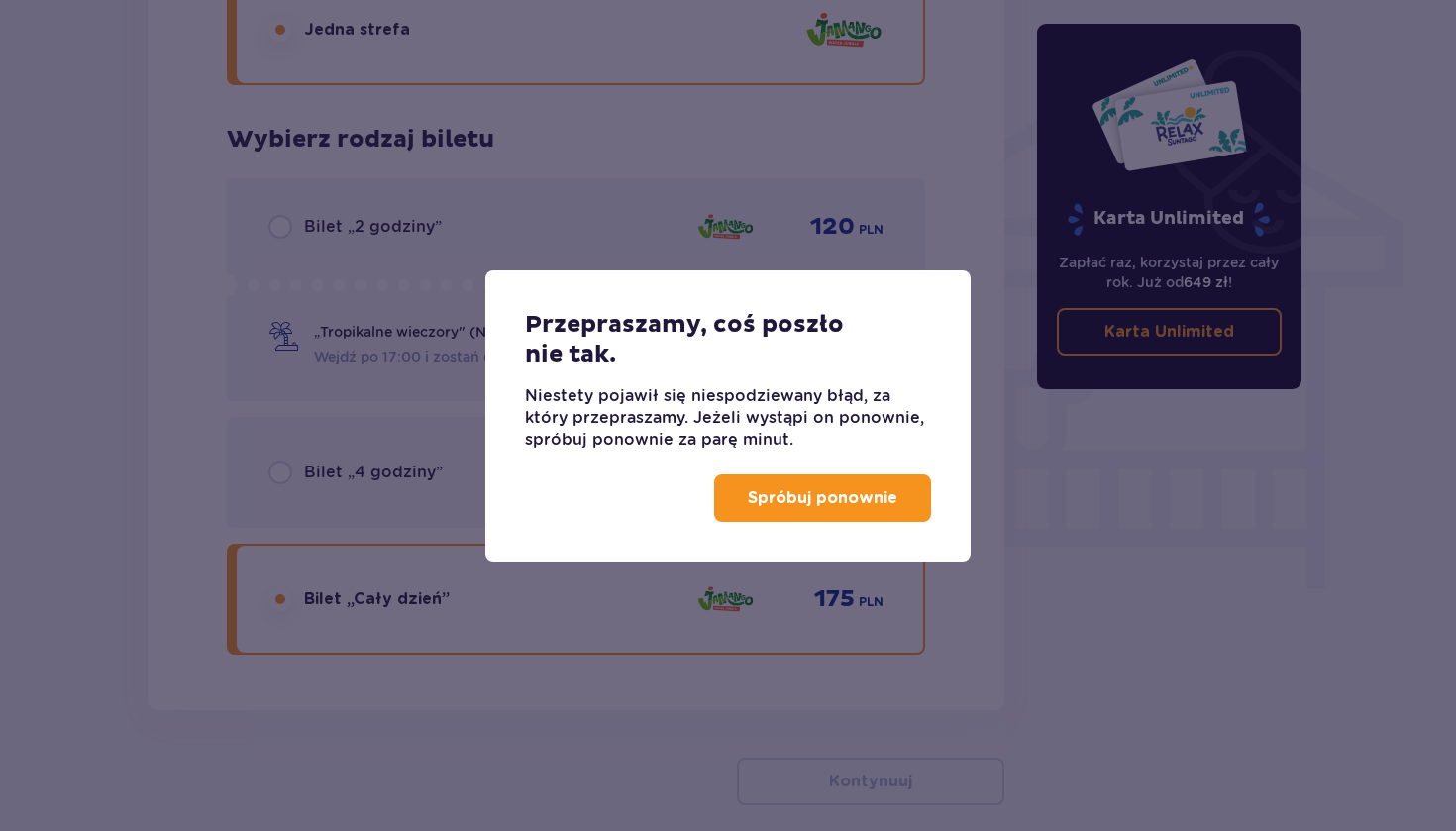click on "Spróbuj ponownie" at bounding box center [822, 498] 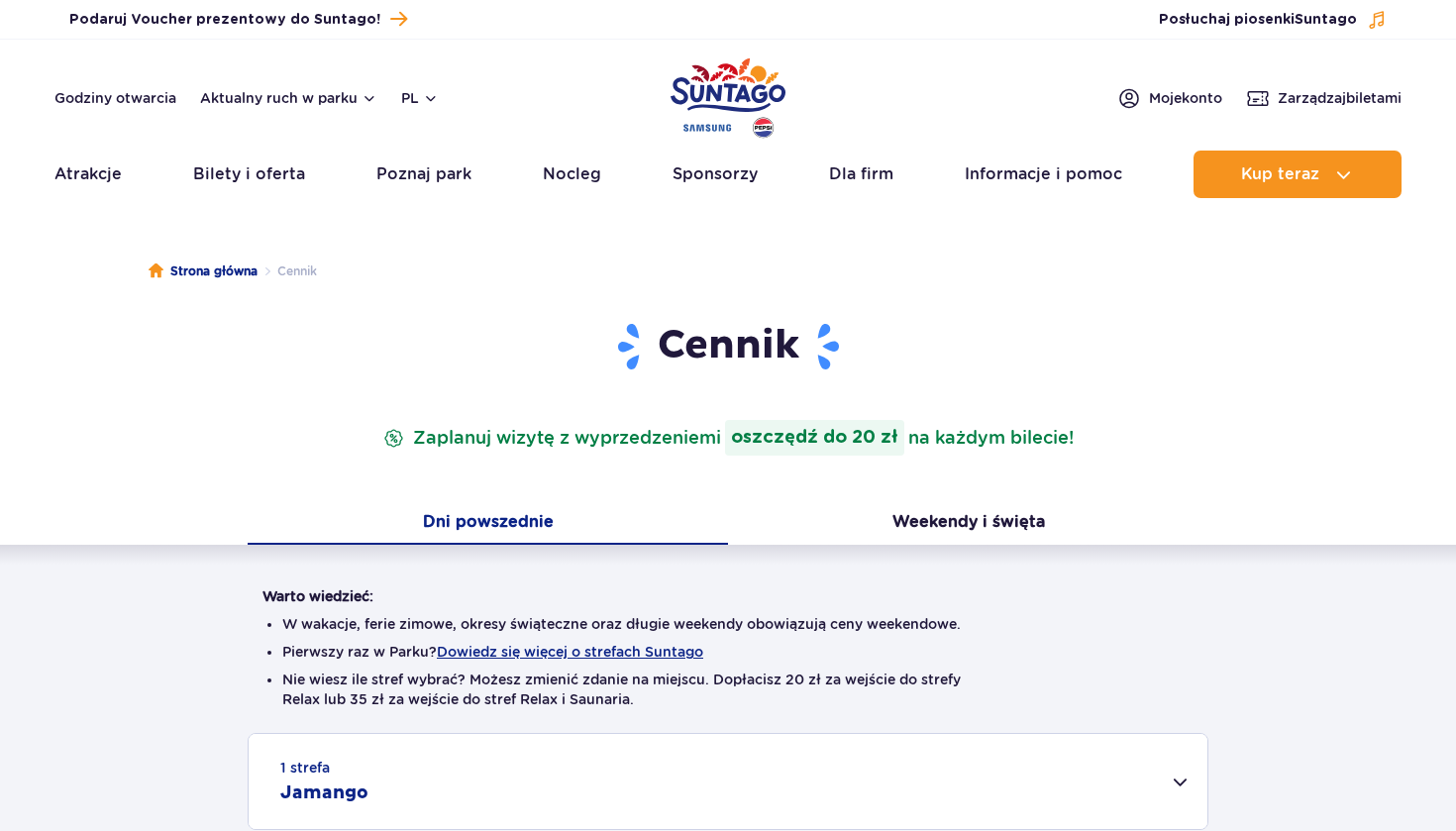 scroll, scrollTop: 0, scrollLeft: 0, axis: both 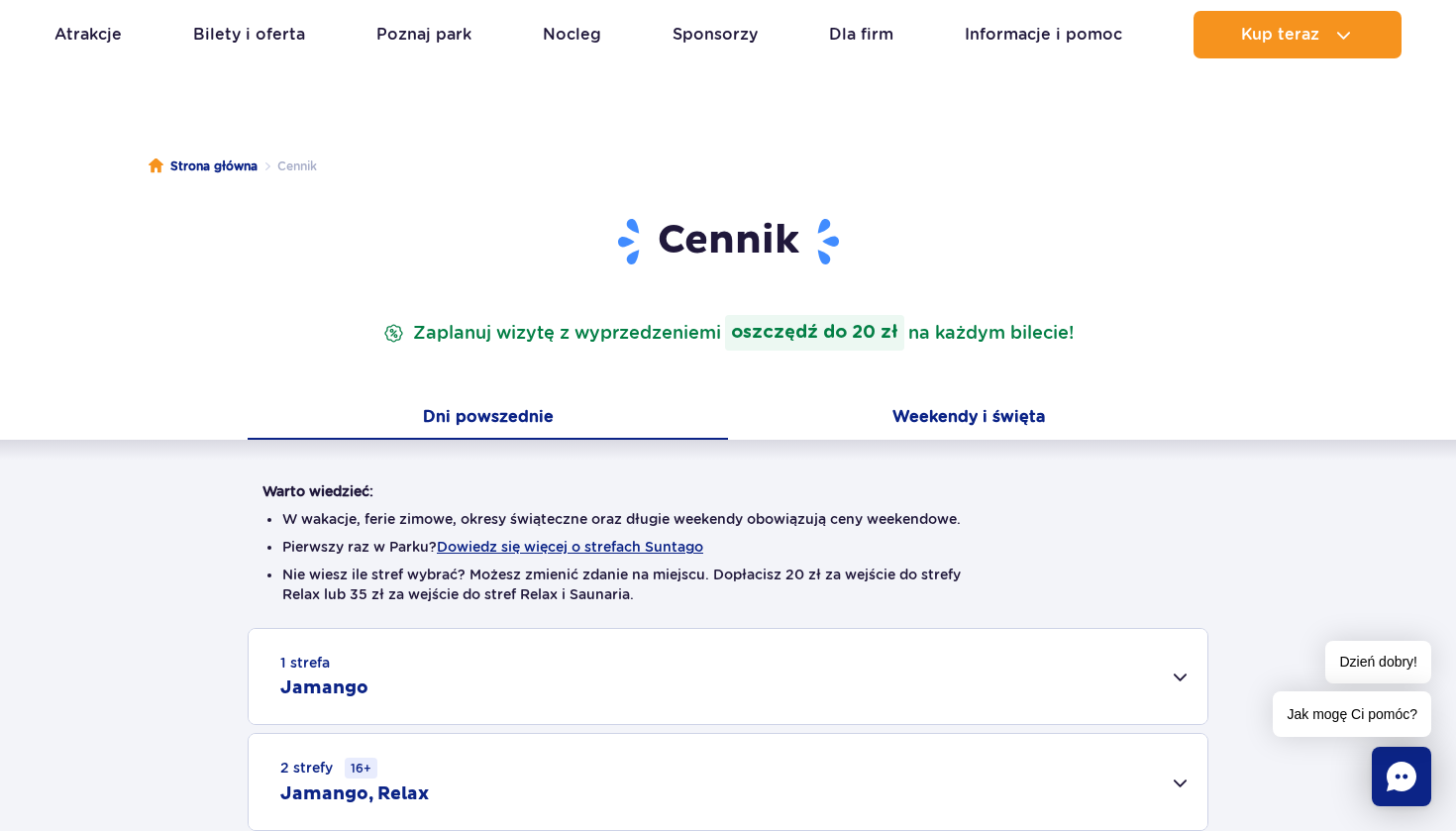 click on "Weekendy i święta" at bounding box center [968, 419] 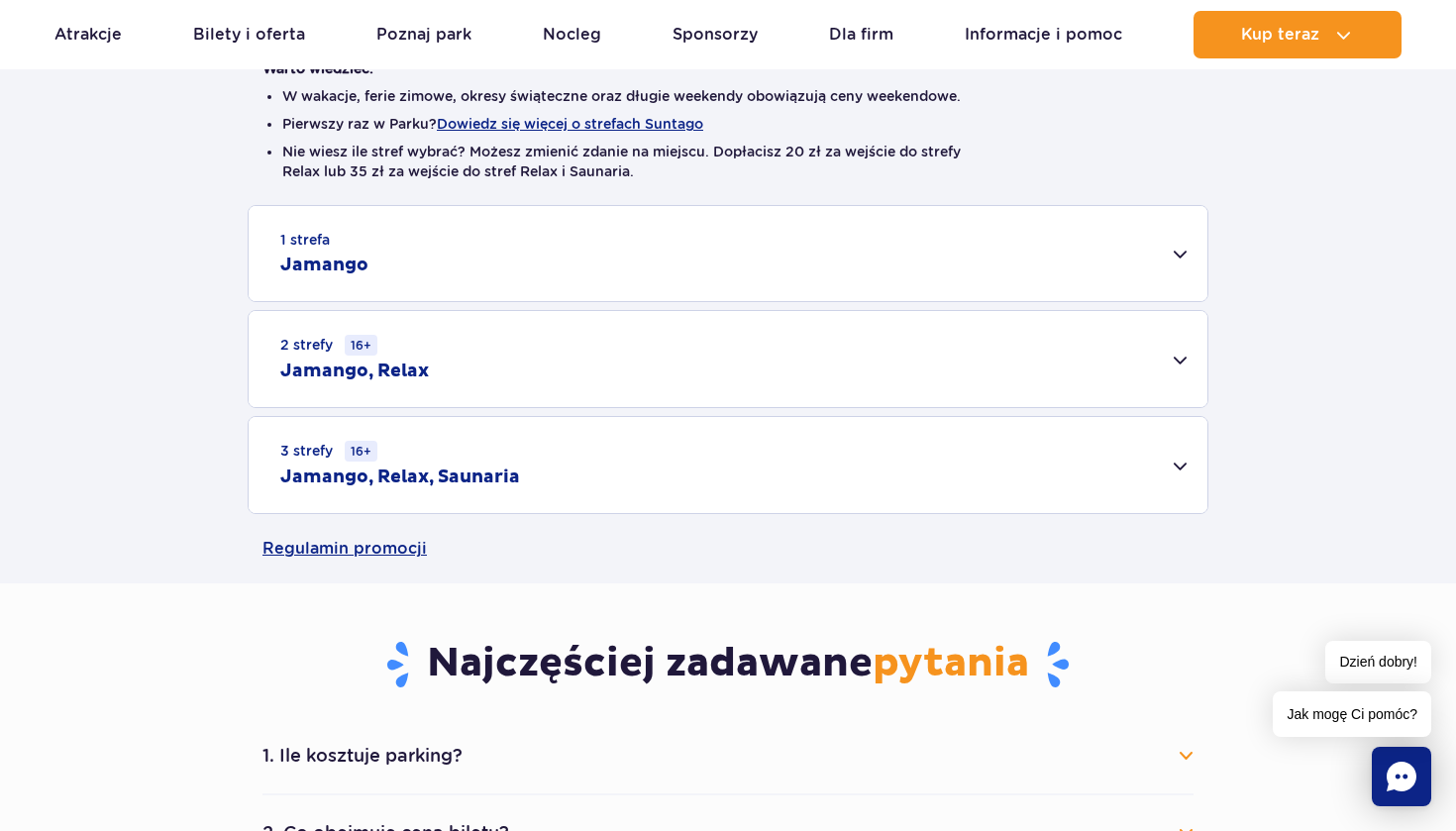 scroll, scrollTop: 562, scrollLeft: 0, axis: vertical 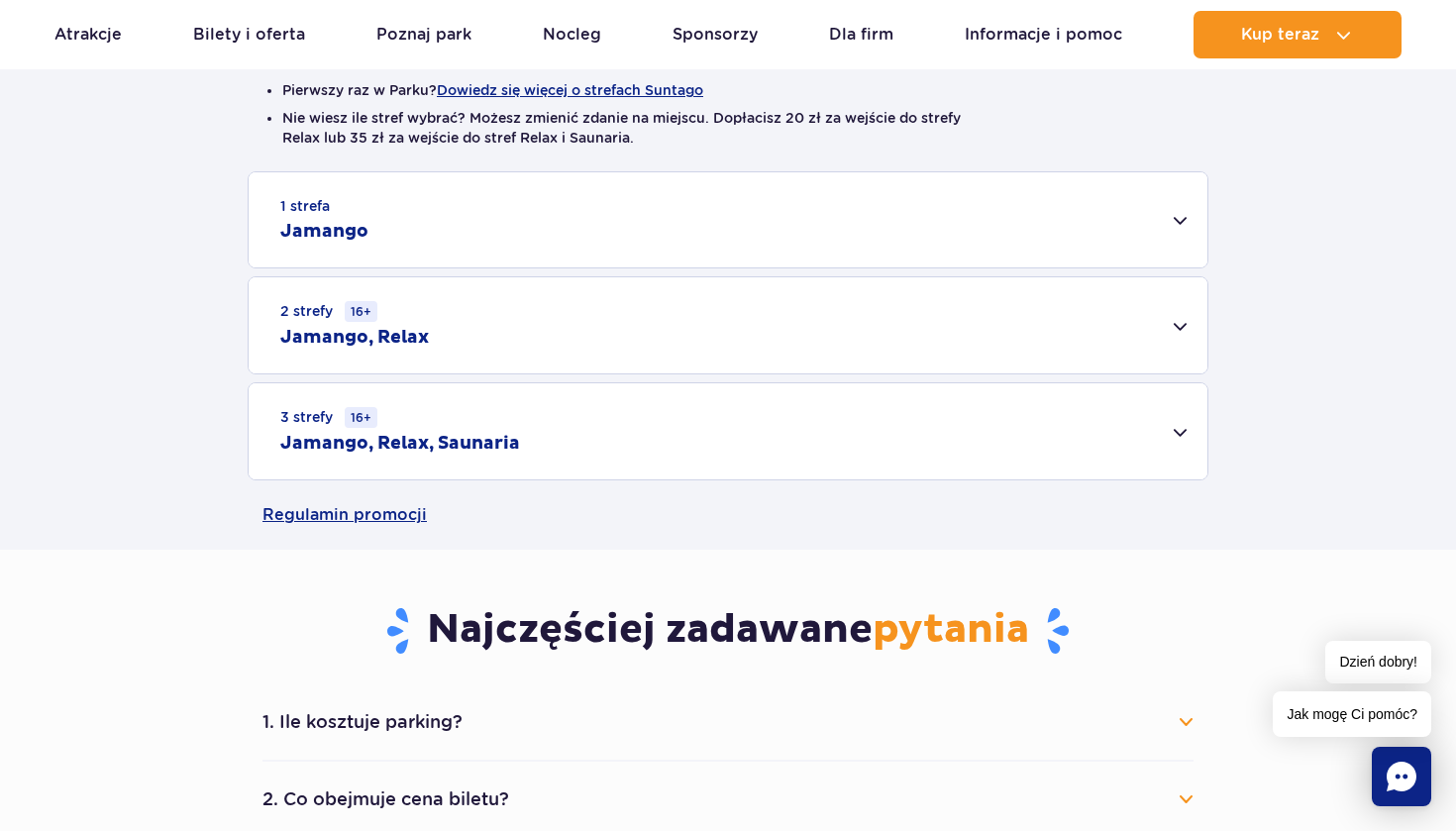click on "1 strefa
Jamango" at bounding box center [728, 220] 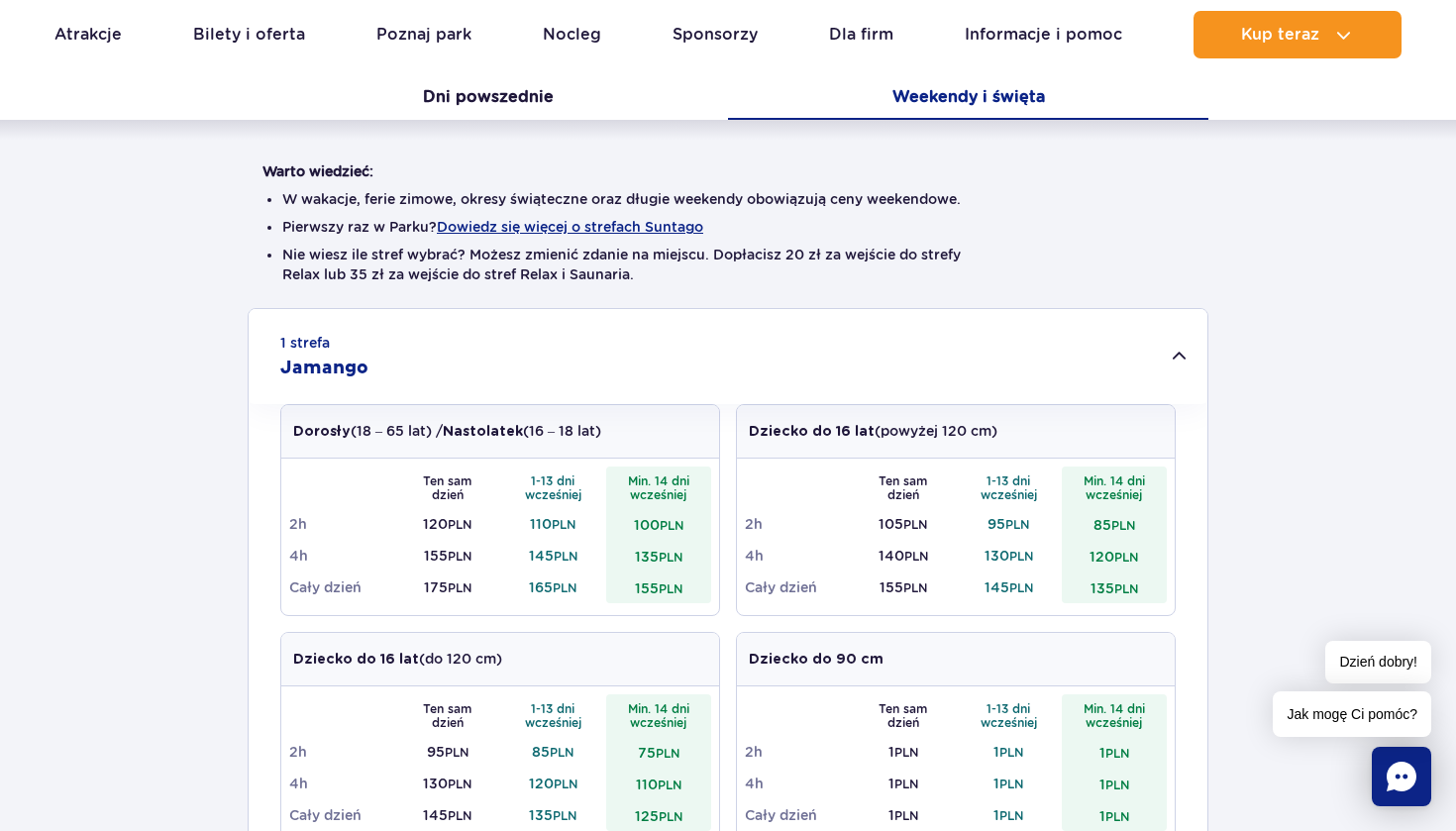 scroll, scrollTop: 363, scrollLeft: 0, axis: vertical 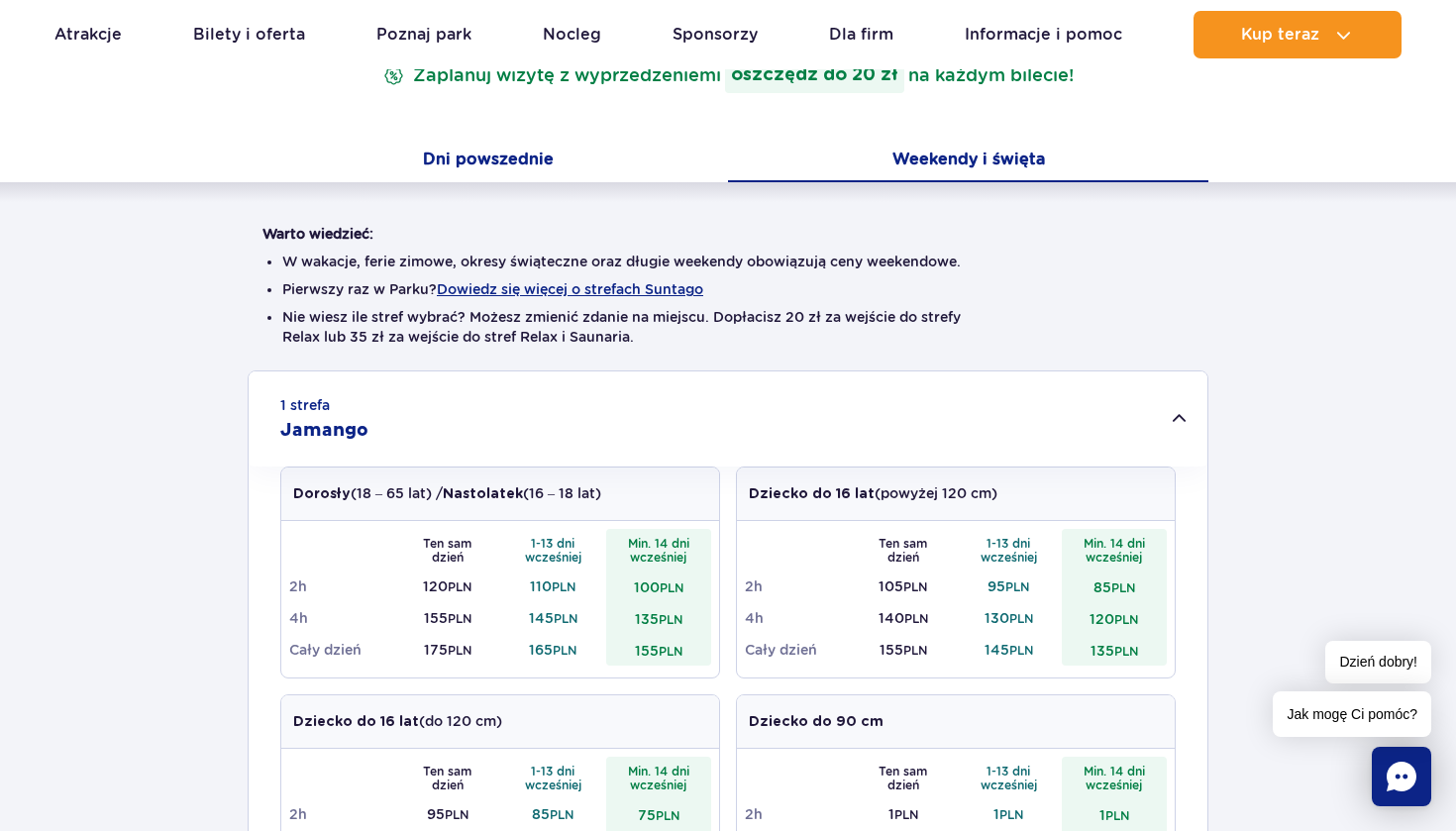 click on "Dni powszednie" at bounding box center (487, 161) 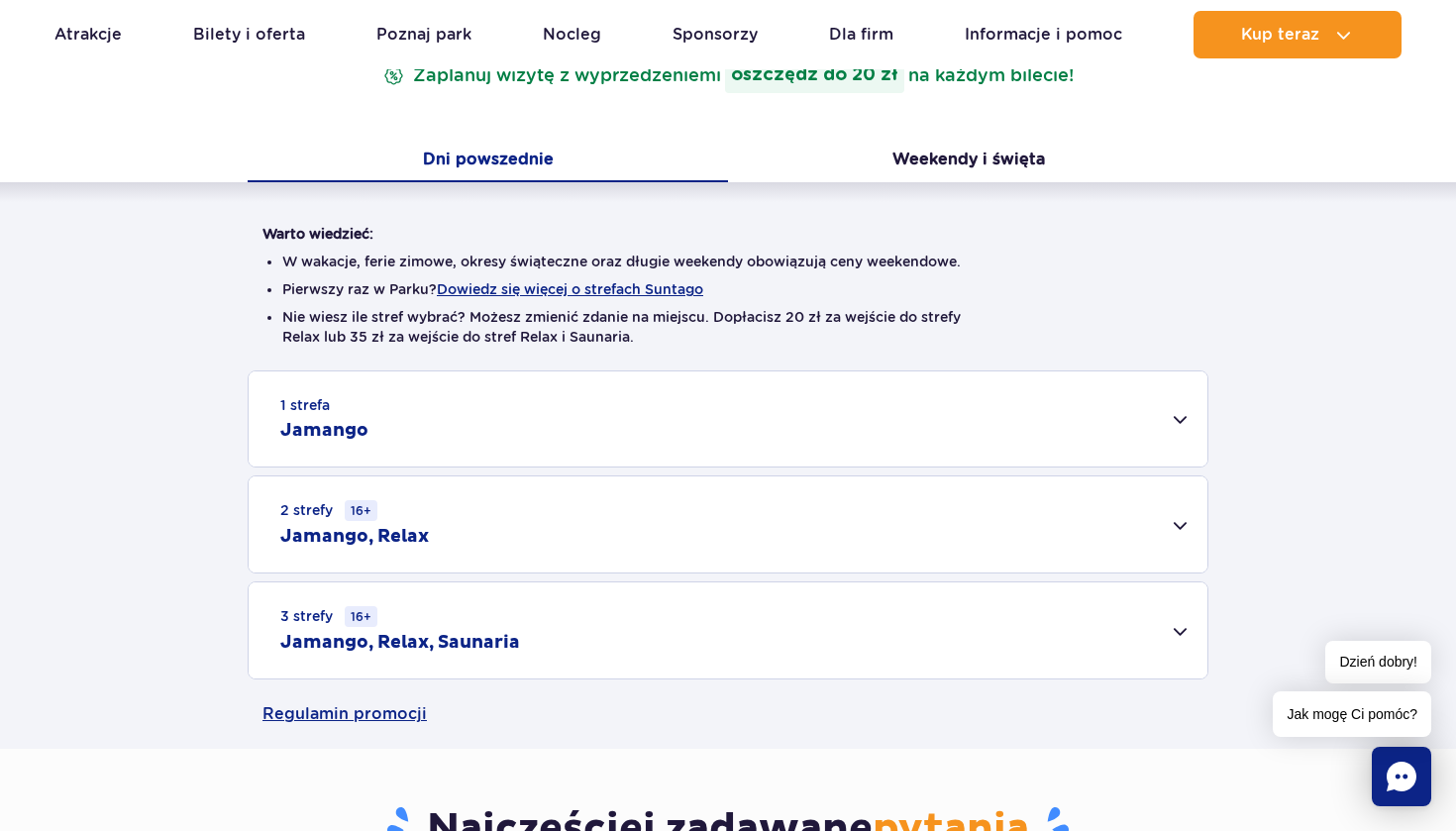 click on "2 strefy  16+
Jamango, Relax" at bounding box center (728, 524) 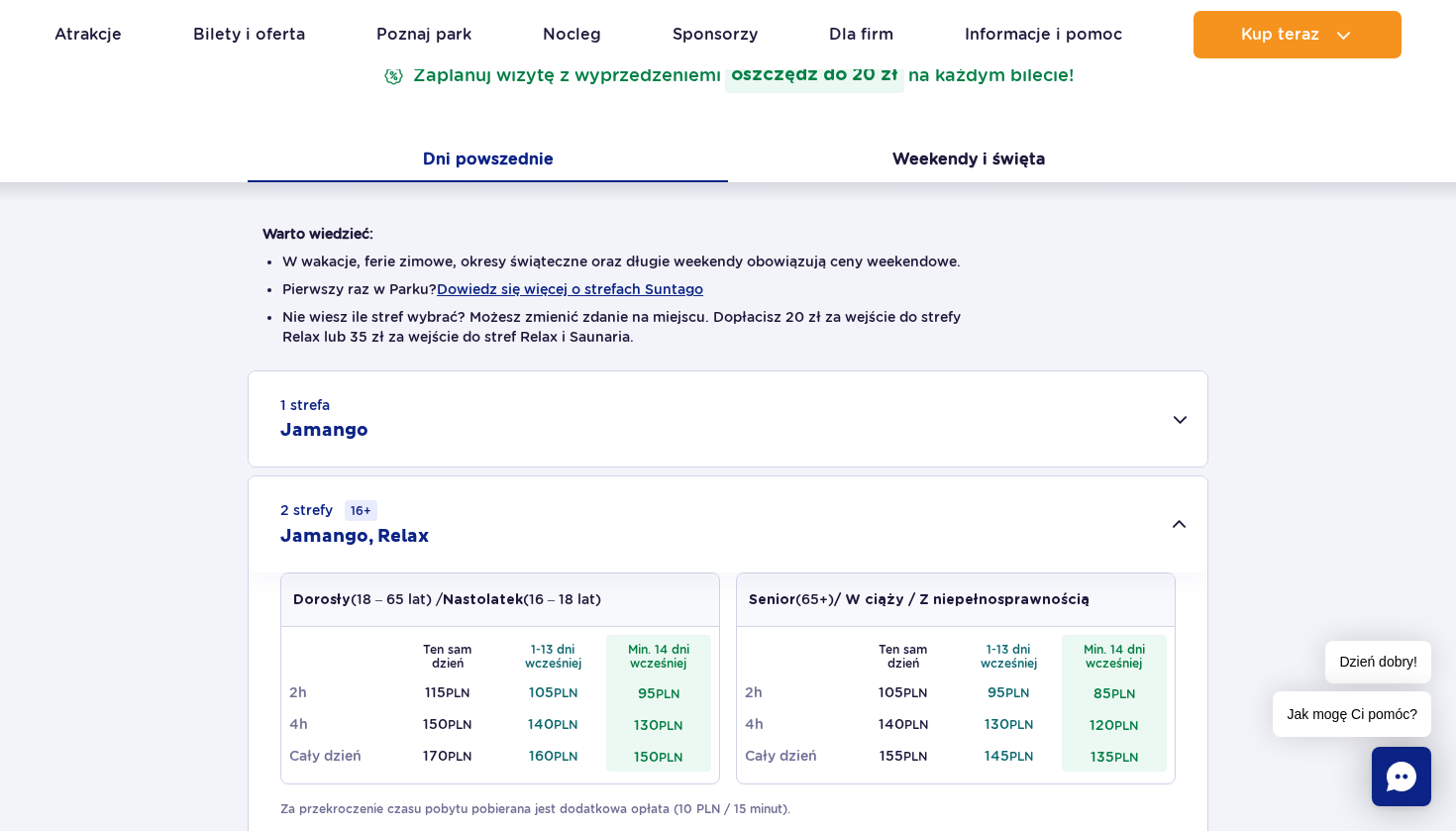 click on "1 strefa
Jamango" at bounding box center [728, 419] 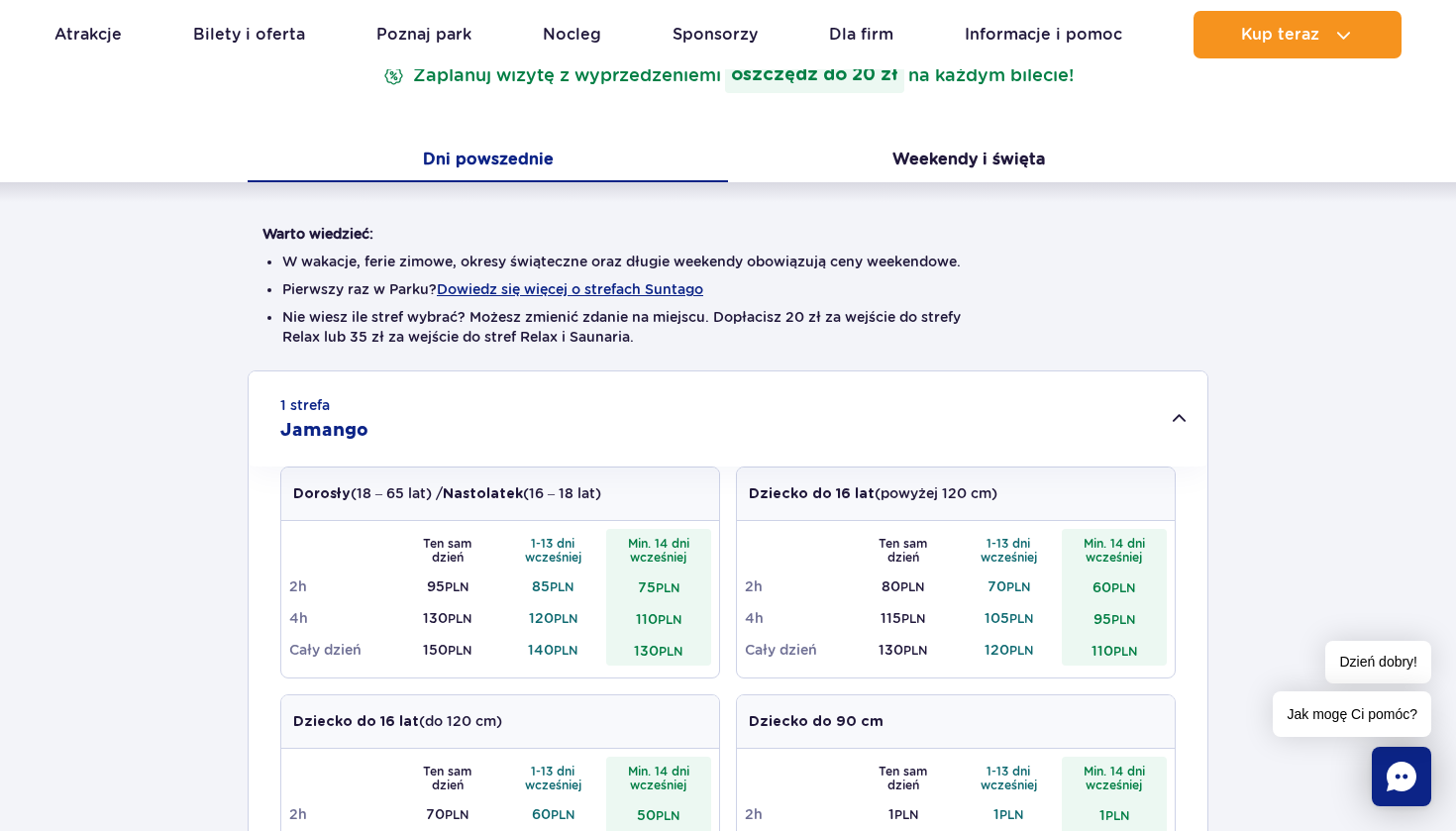 click on "1 strefa
Jamango" at bounding box center (728, 419) 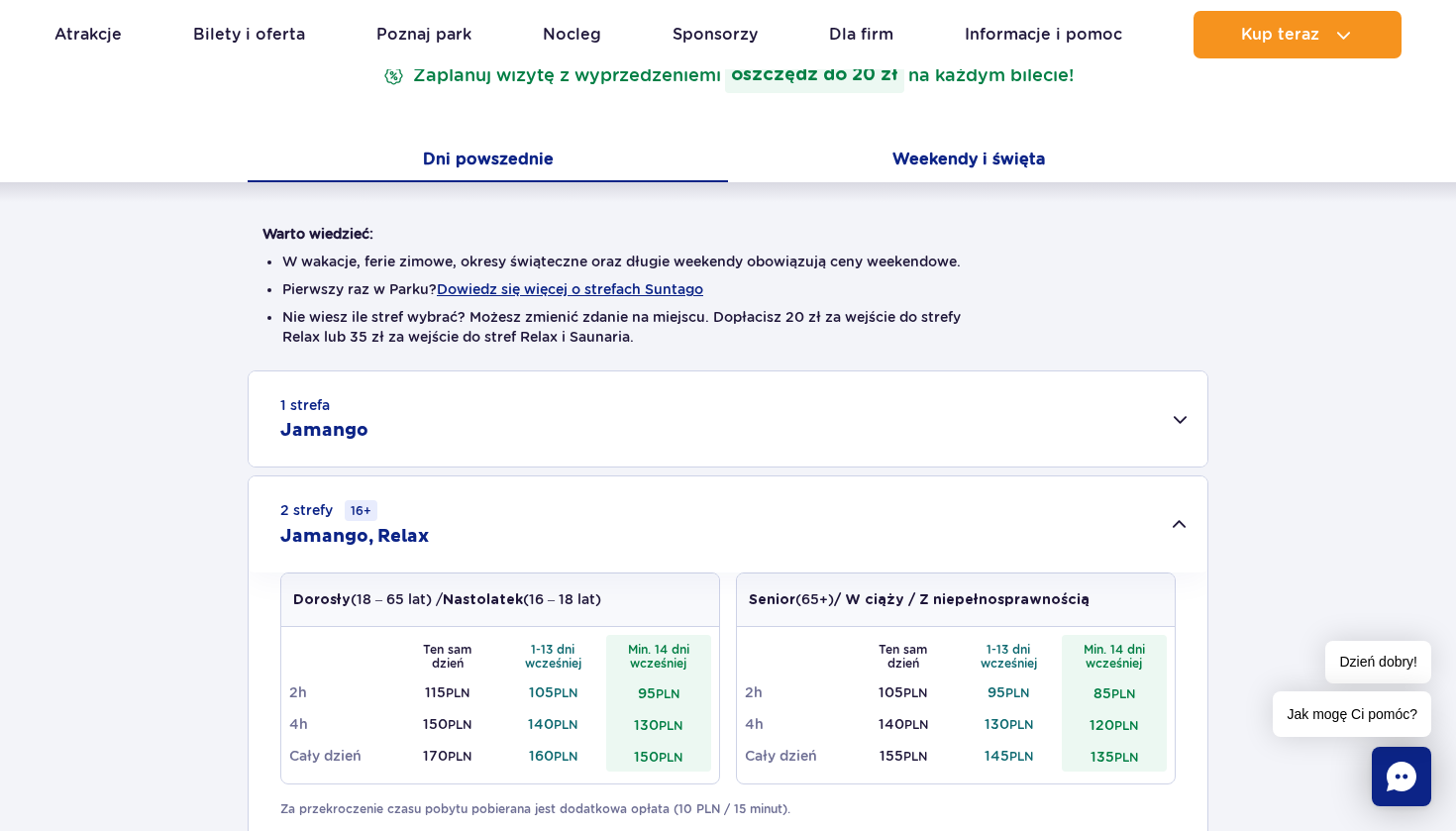 click on "Weekendy i święta" at bounding box center (968, 161) 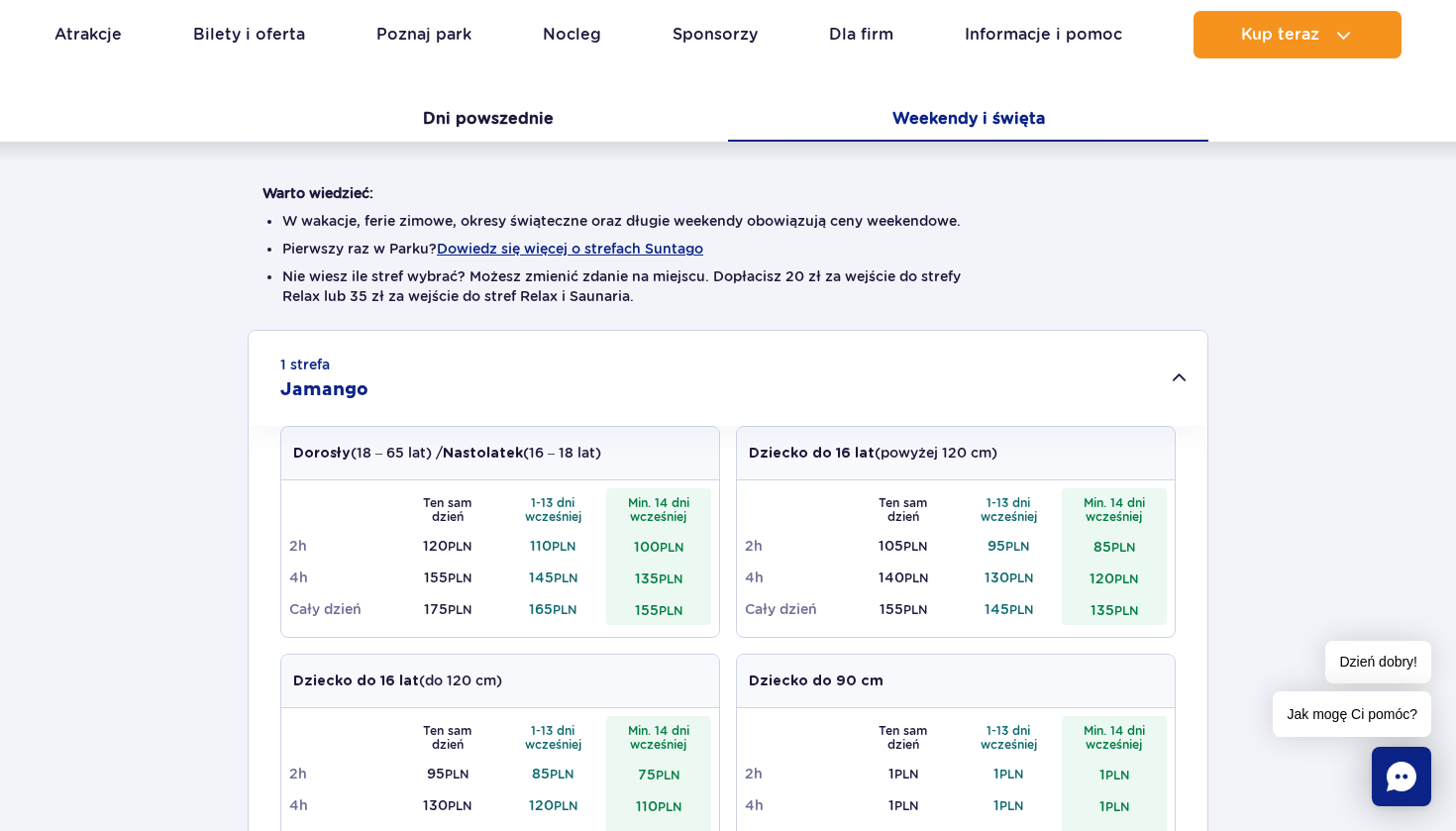 scroll, scrollTop: 498, scrollLeft: 0, axis: vertical 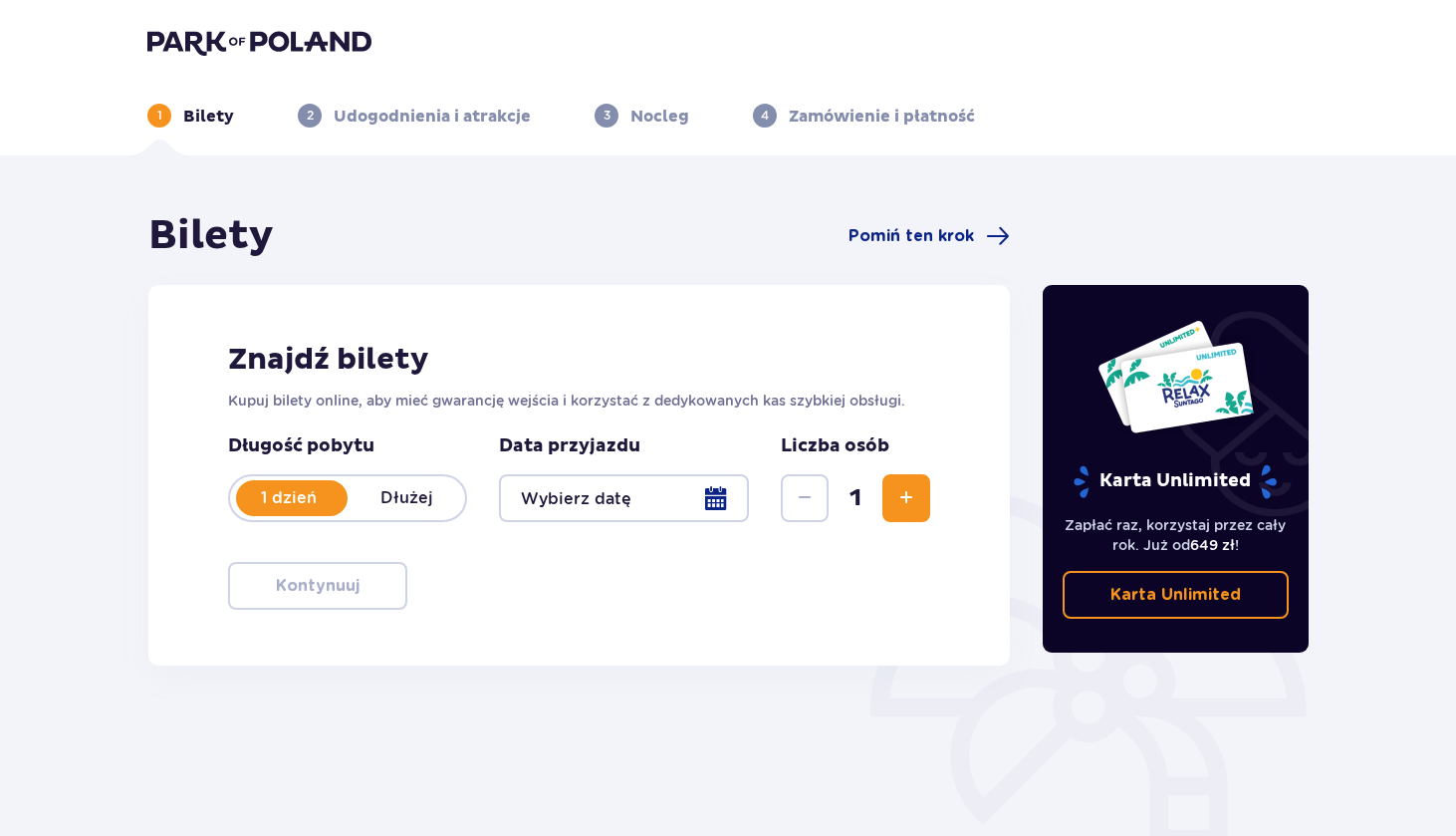 click at bounding box center [623, 498] 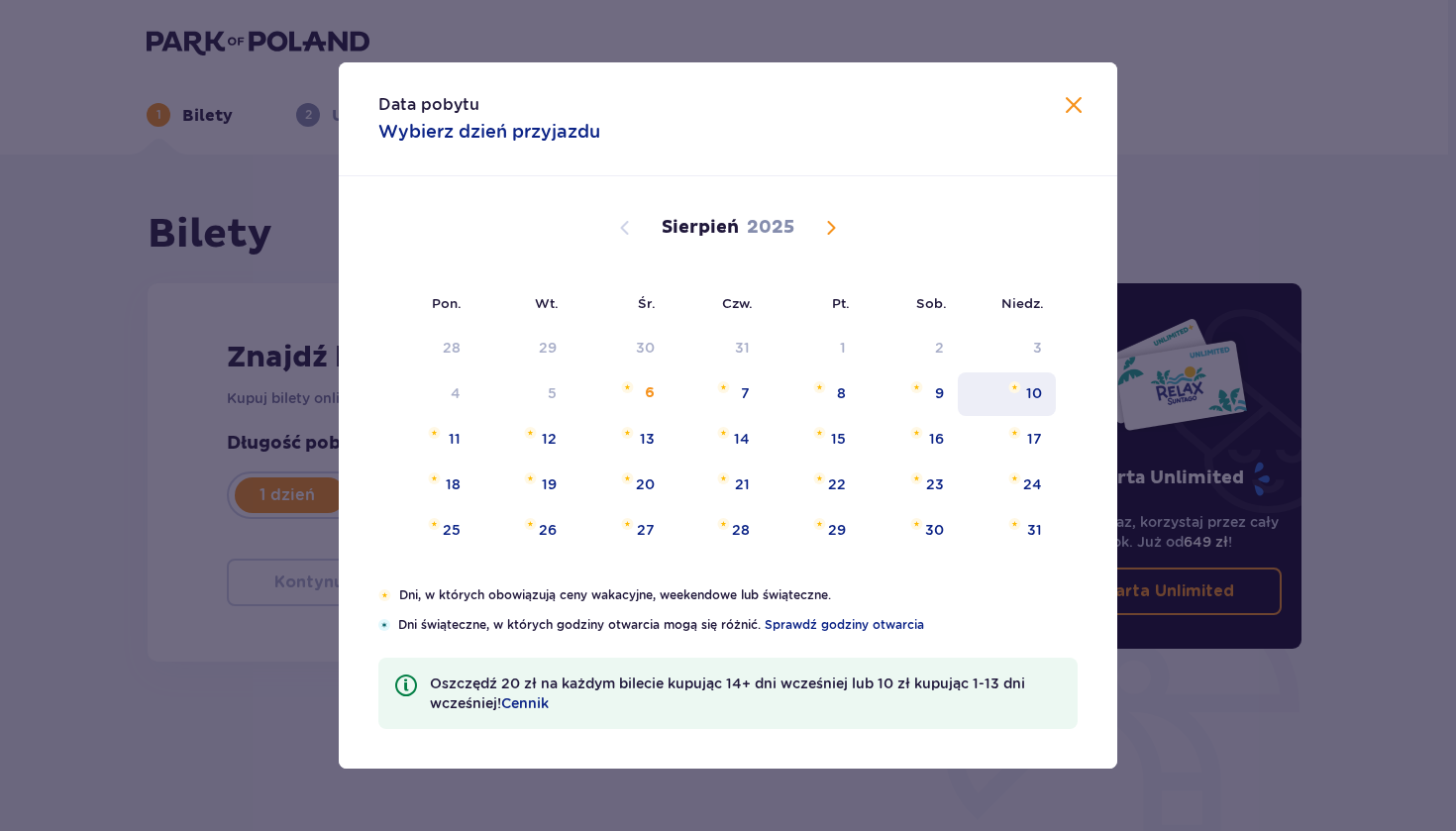 click on "10" at bounding box center (1006, 394) 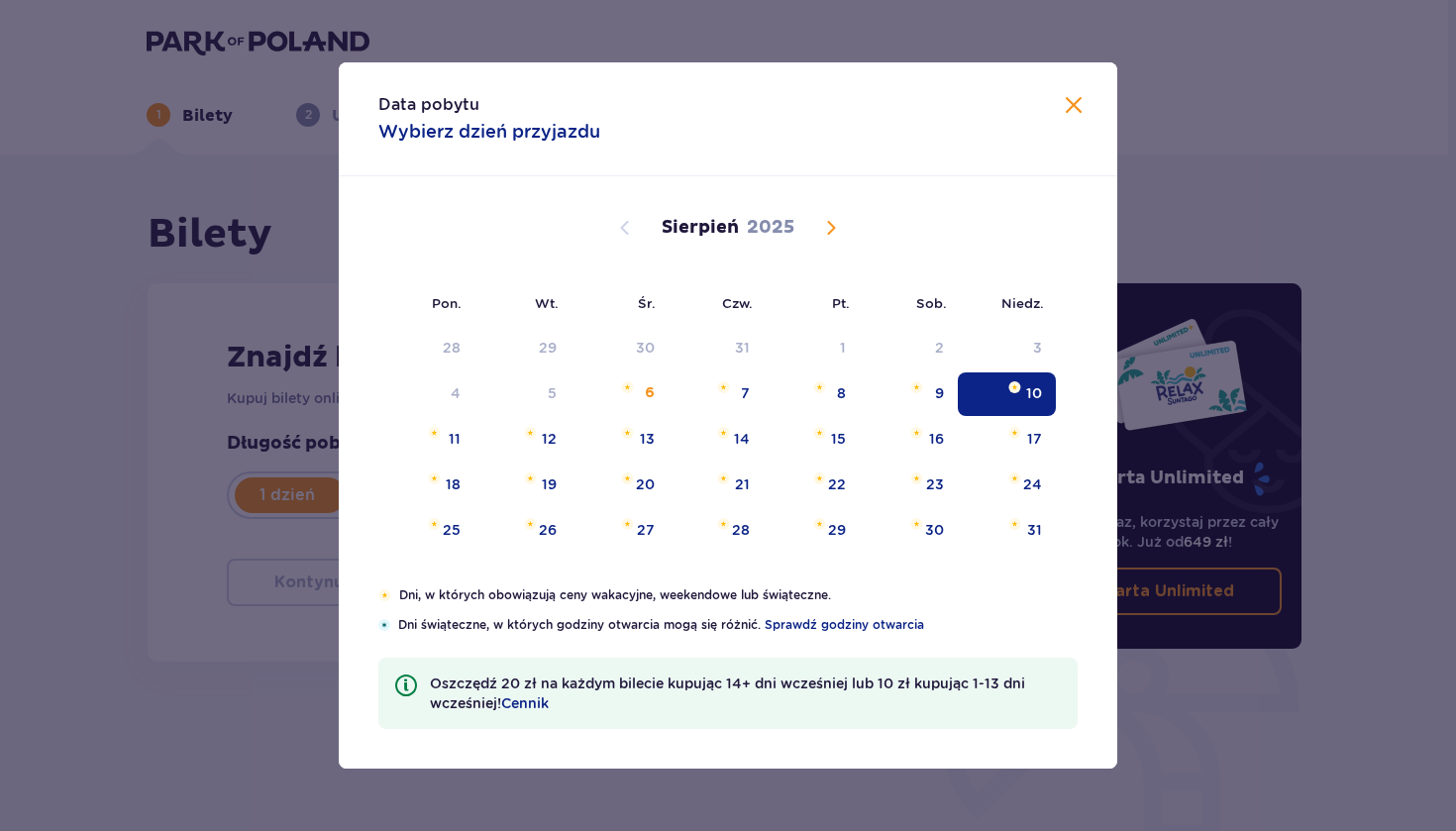 type on "10.08.25" 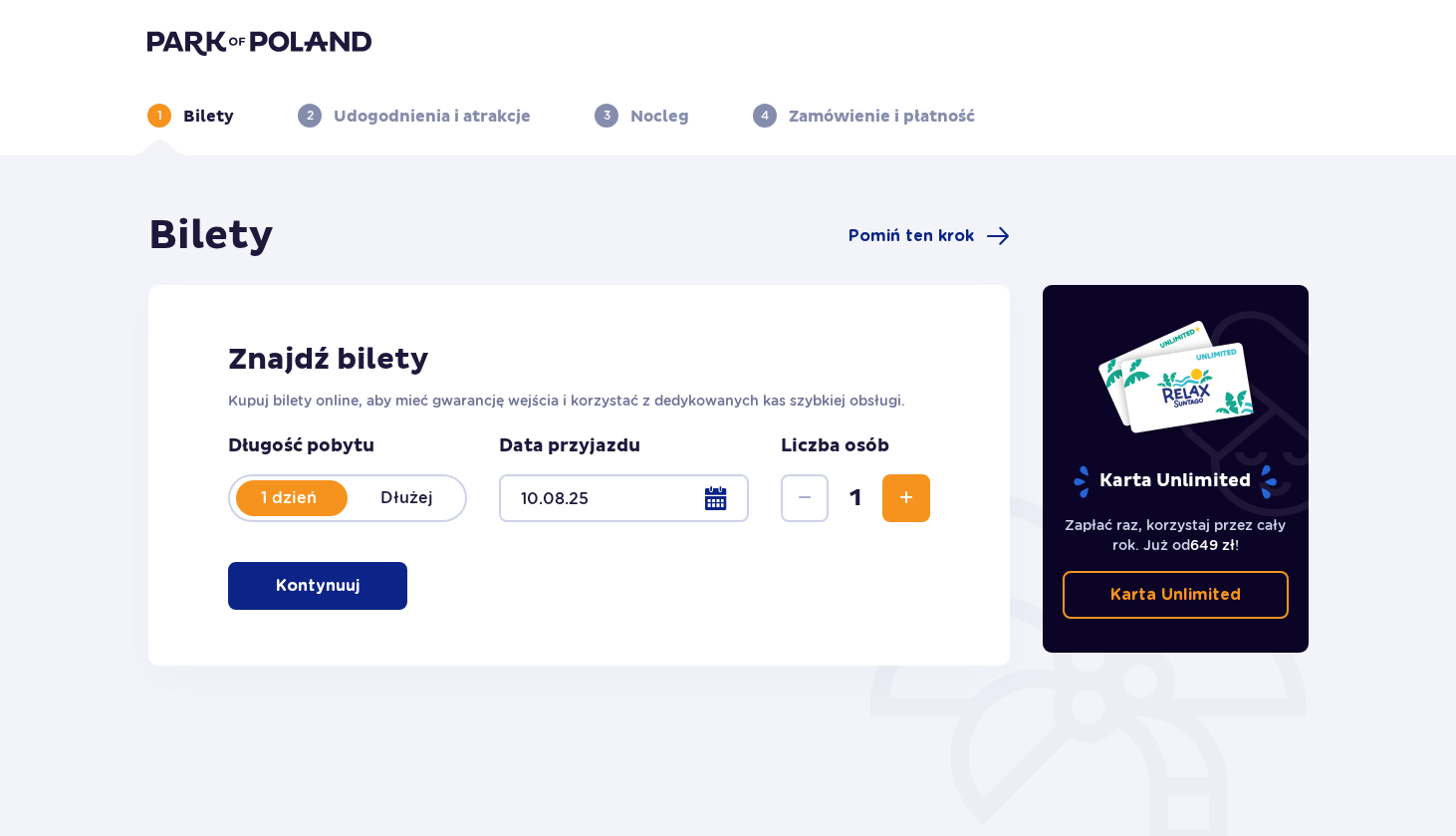 scroll, scrollTop: 179, scrollLeft: 0, axis: vertical 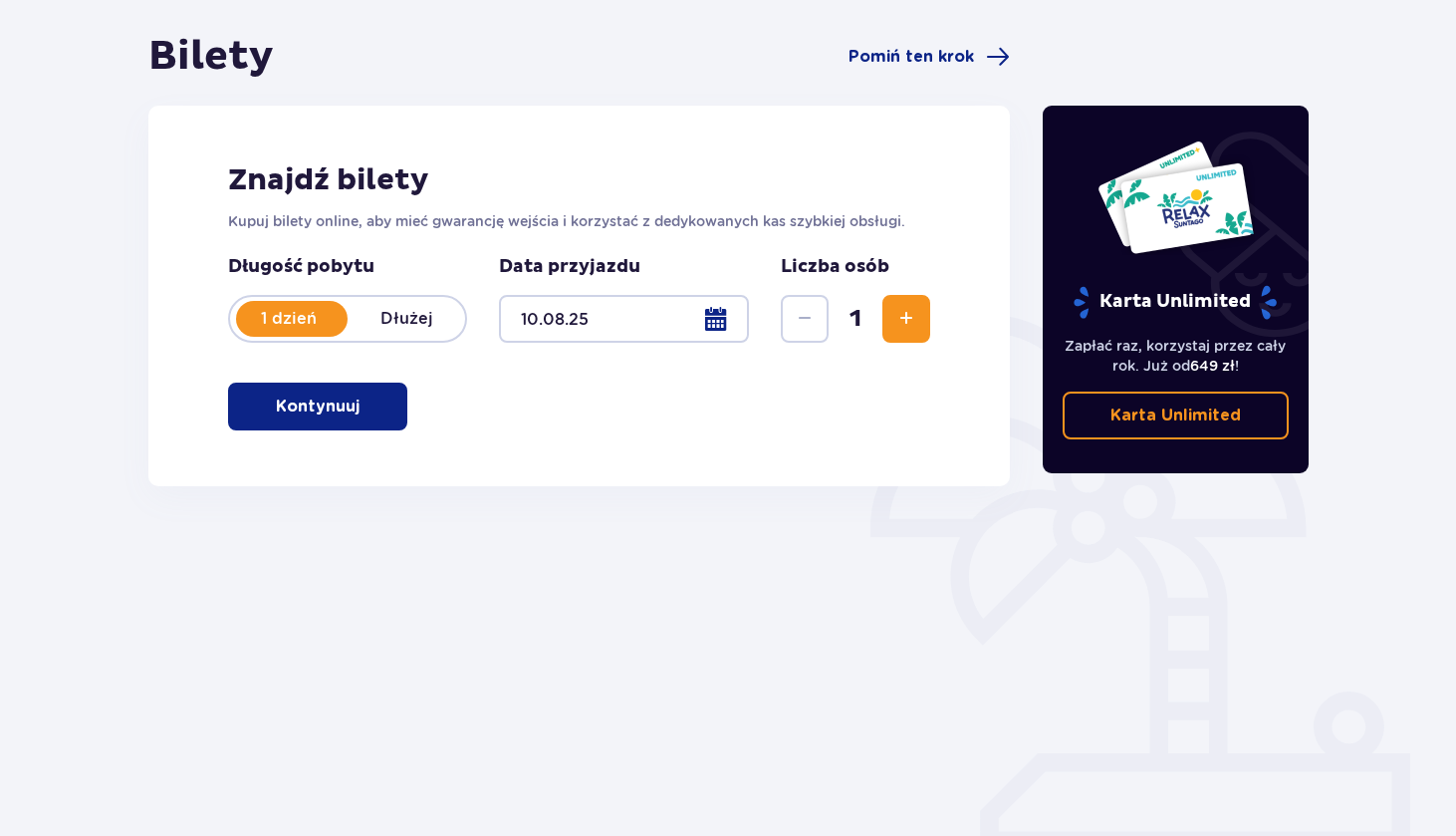 click at bounding box center [364, 407] 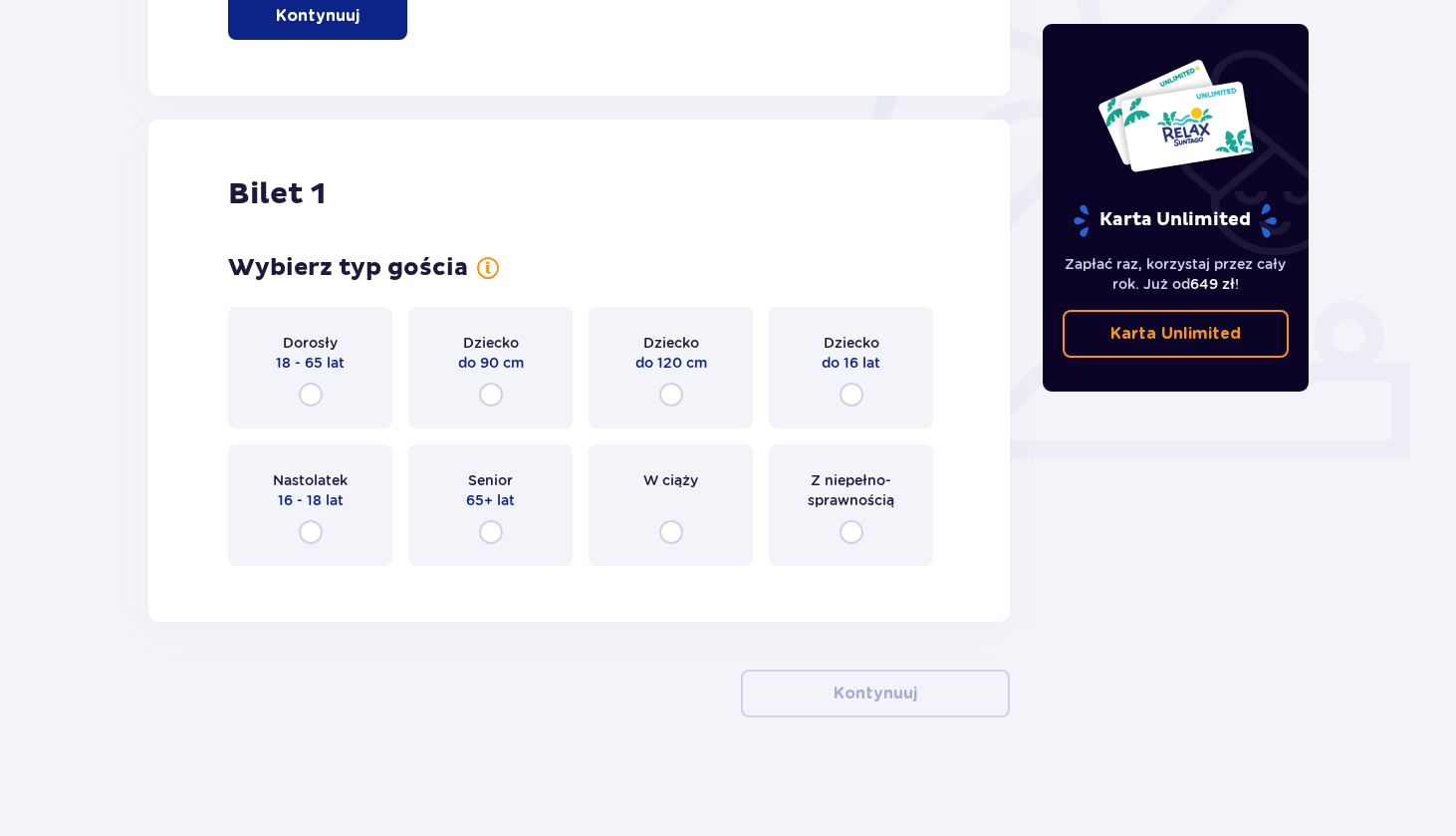 scroll, scrollTop: 571, scrollLeft: 0, axis: vertical 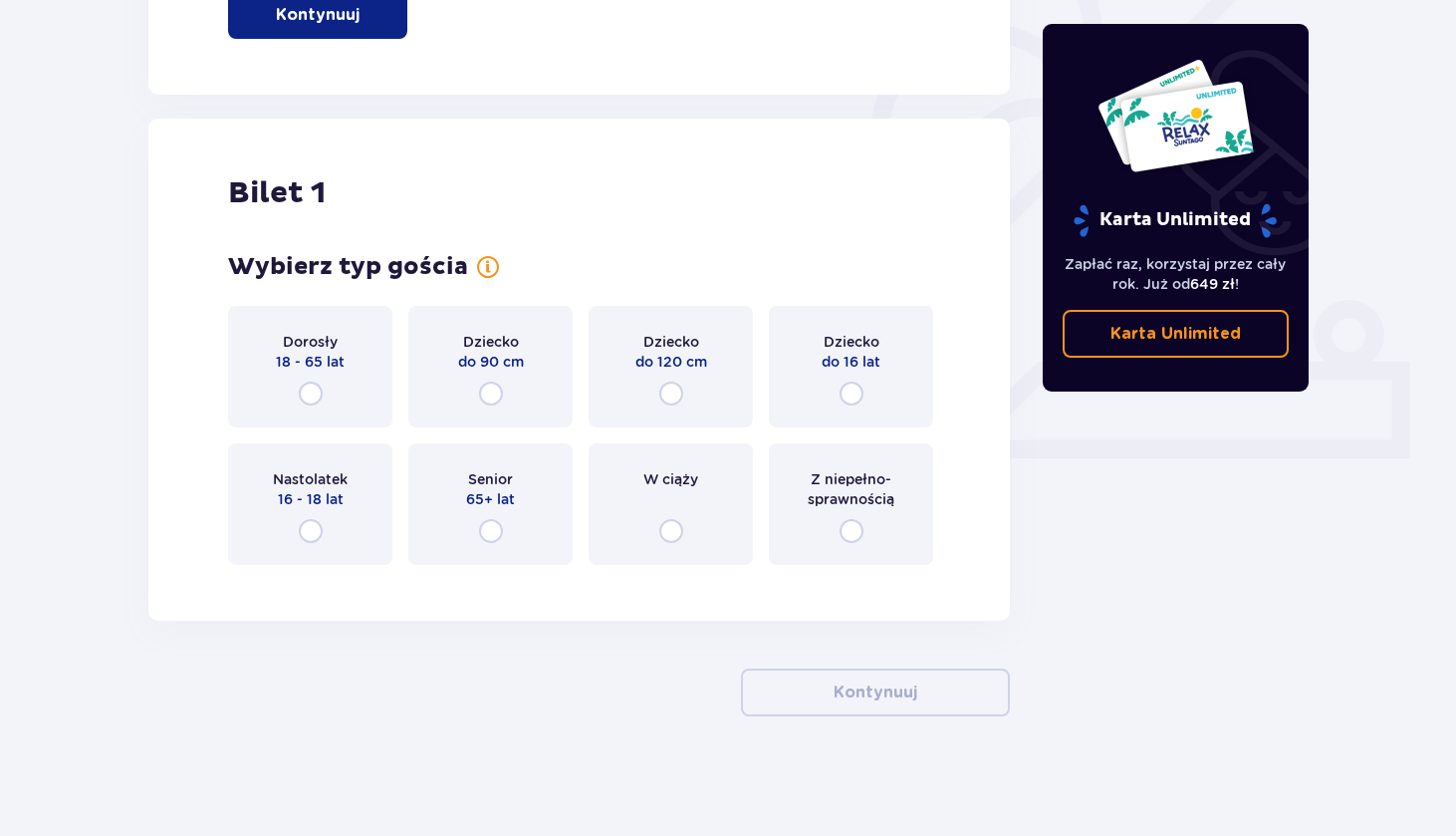 click on "Dorosły 18 - 65 lat" at bounding box center (310, 367) 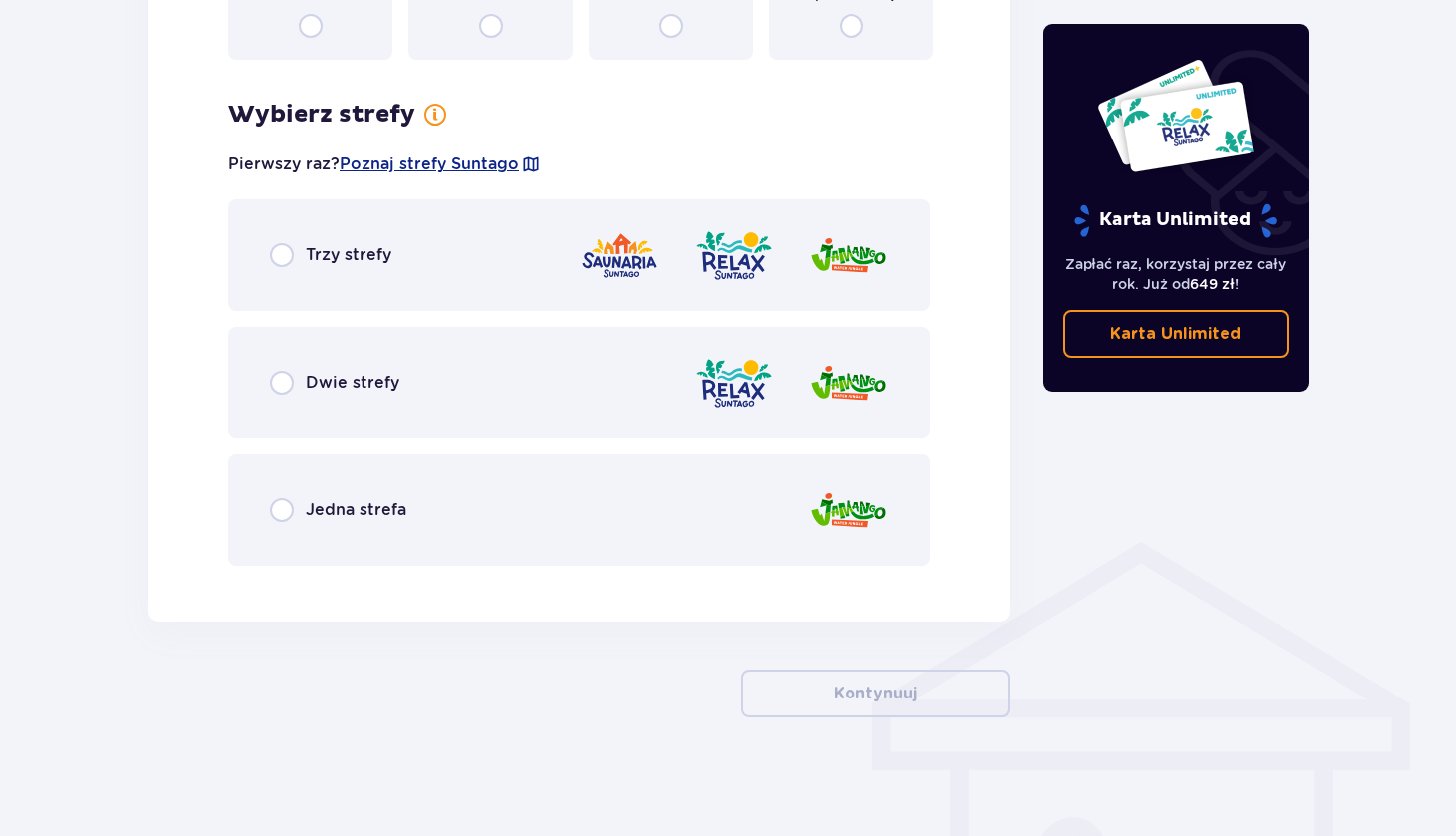 scroll, scrollTop: 1077, scrollLeft: 0, axis: vertical 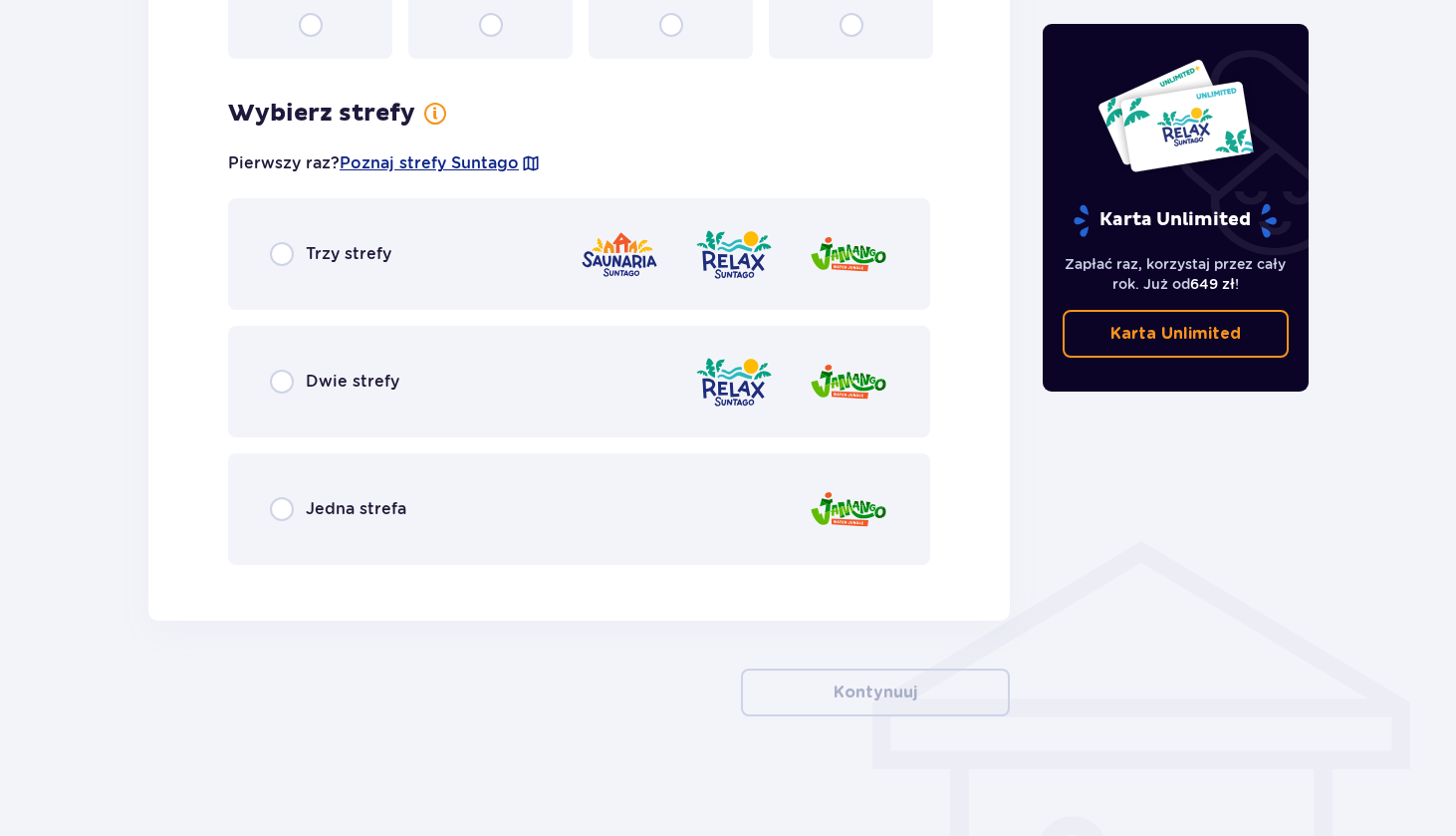 click on "Jedna strefa" at bounding box center (579, 509) 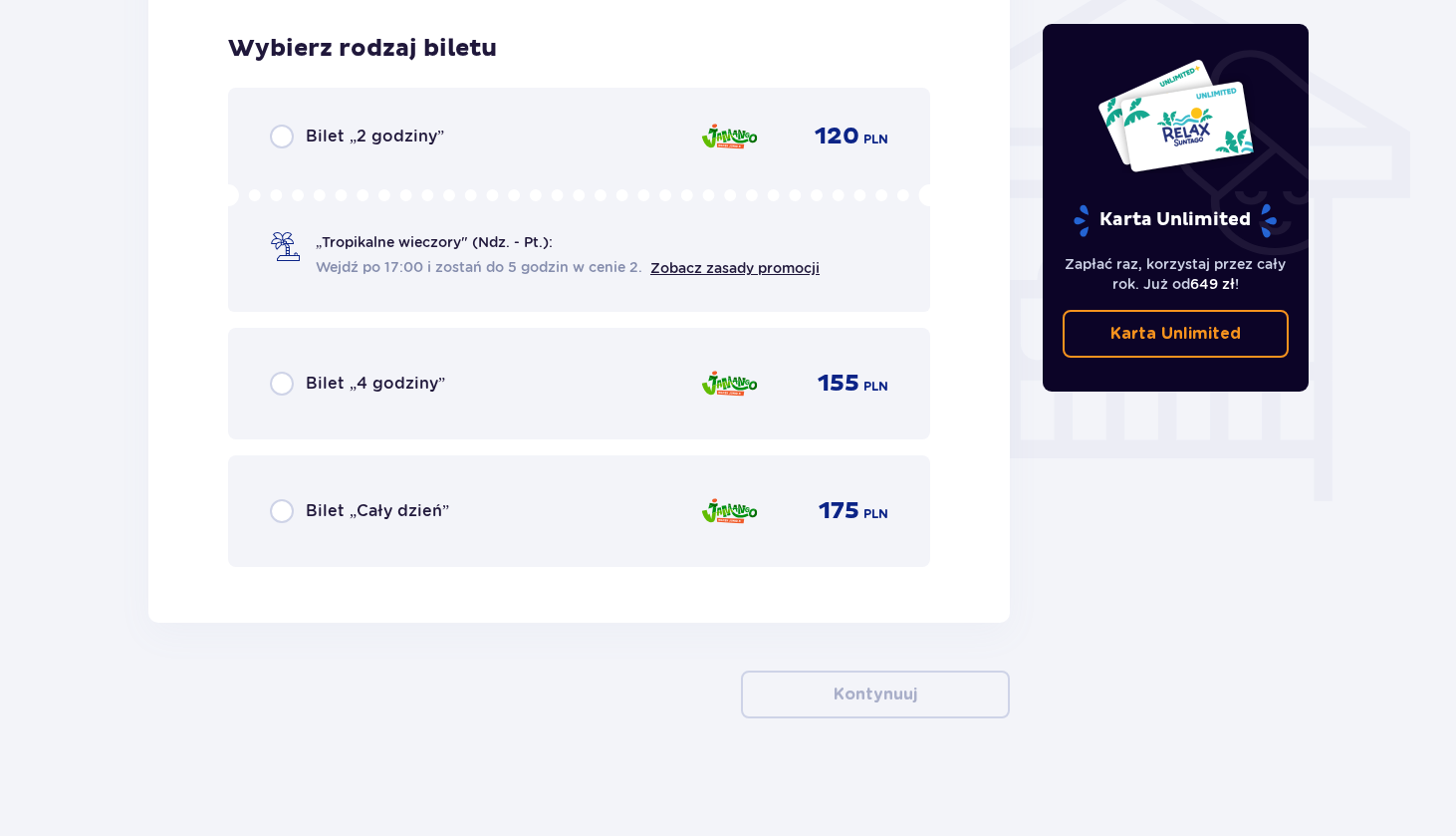 scroll, scrollTop: 1650, scrollLeft: 0, axis: vertical 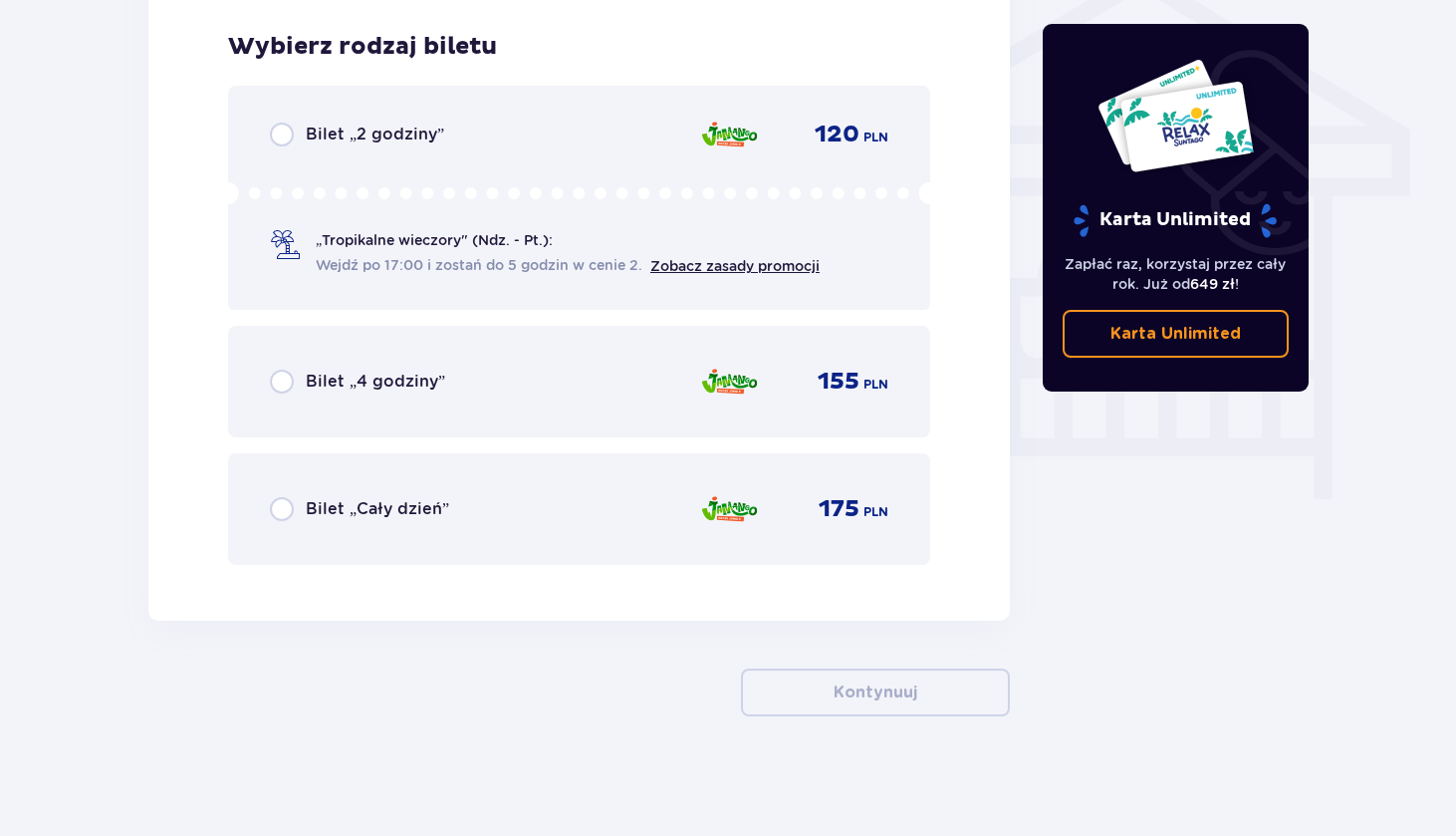 click on "Bilet „Cały dzień”   175 PLN" at bounding box center (579, 509) 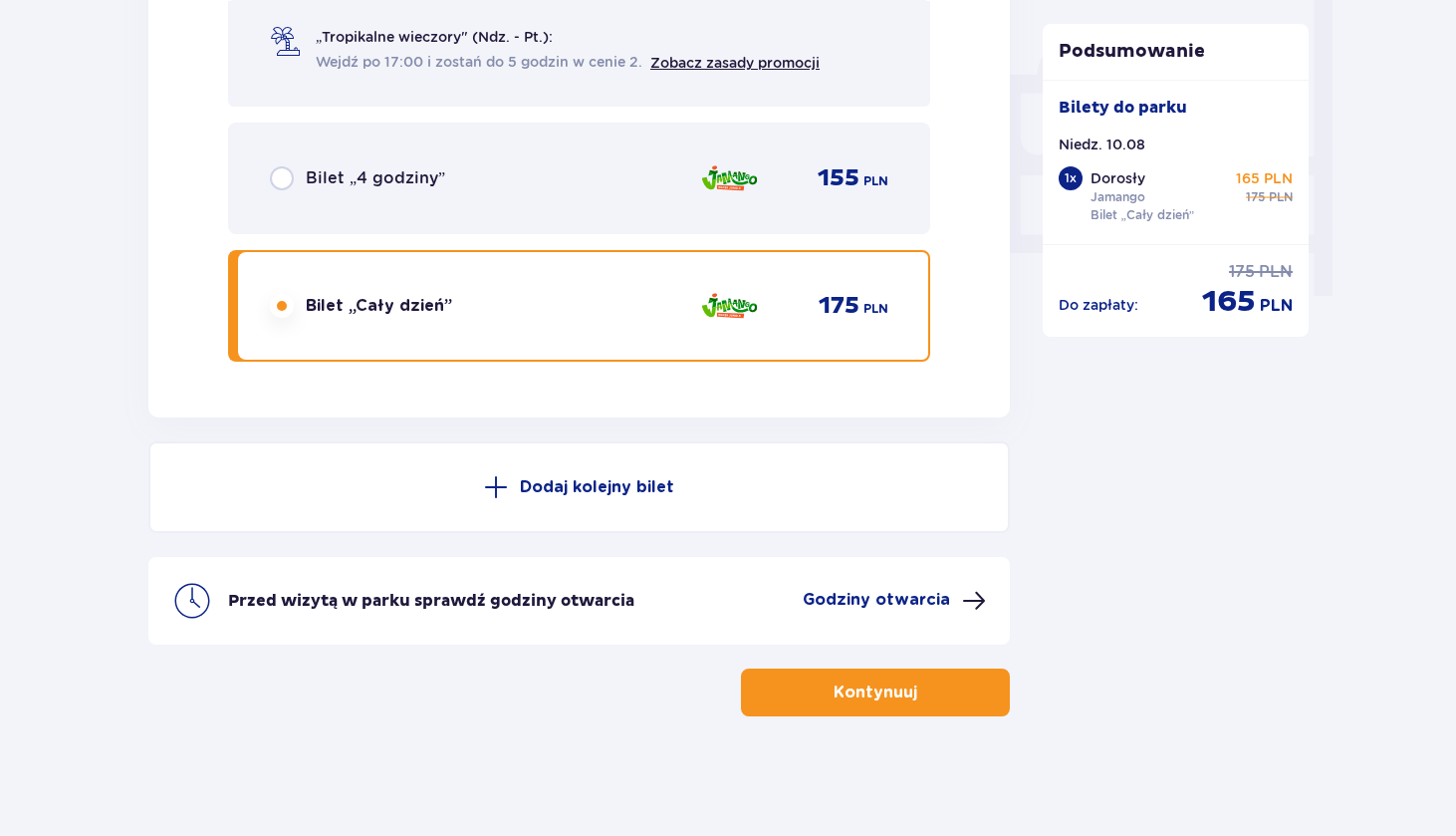scroll, scrollTop: 1853, scrollLeft: 0, axis: vertical 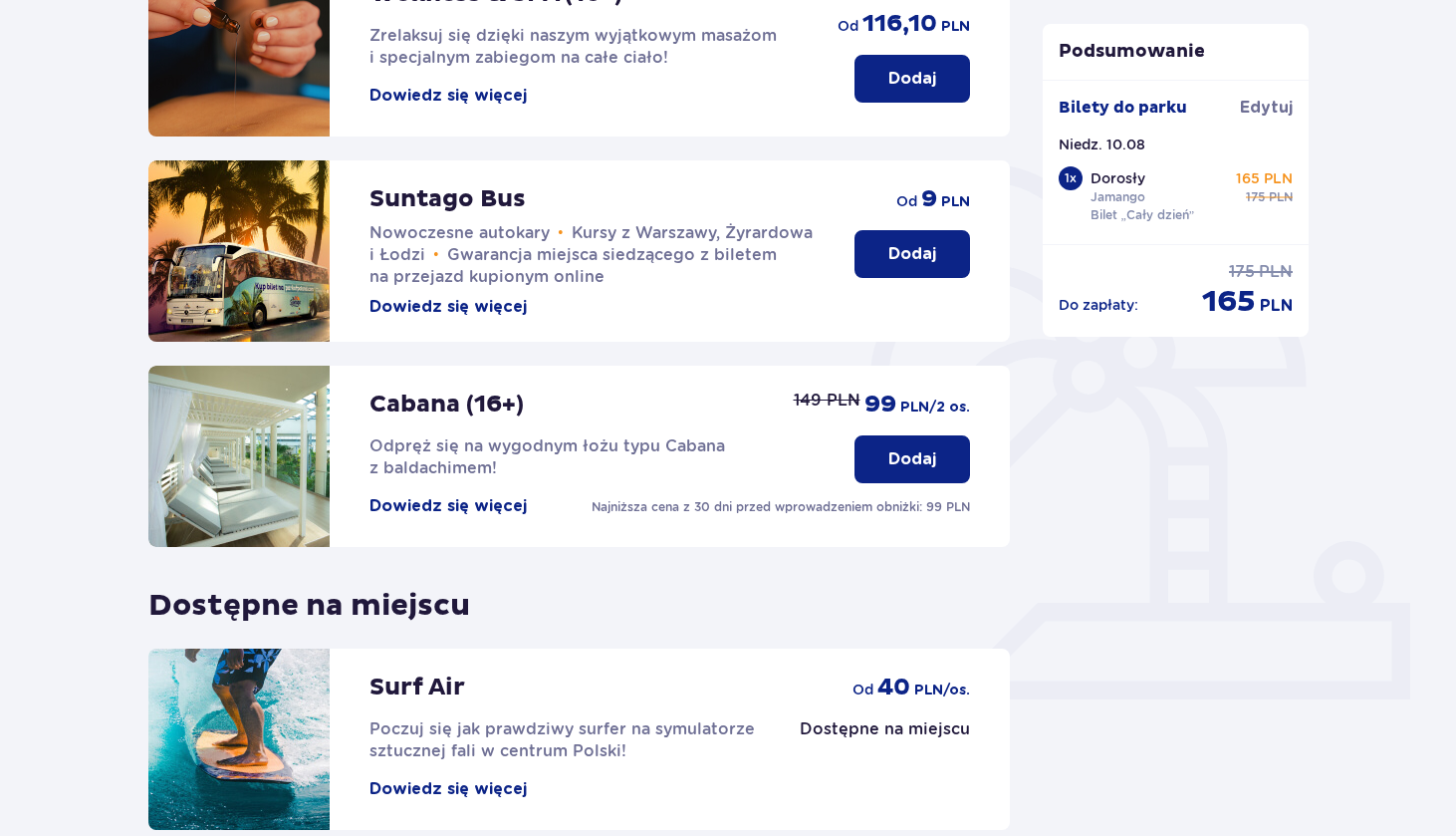 click on "Dowiedz się więcej" at bounding box center (448, 506) 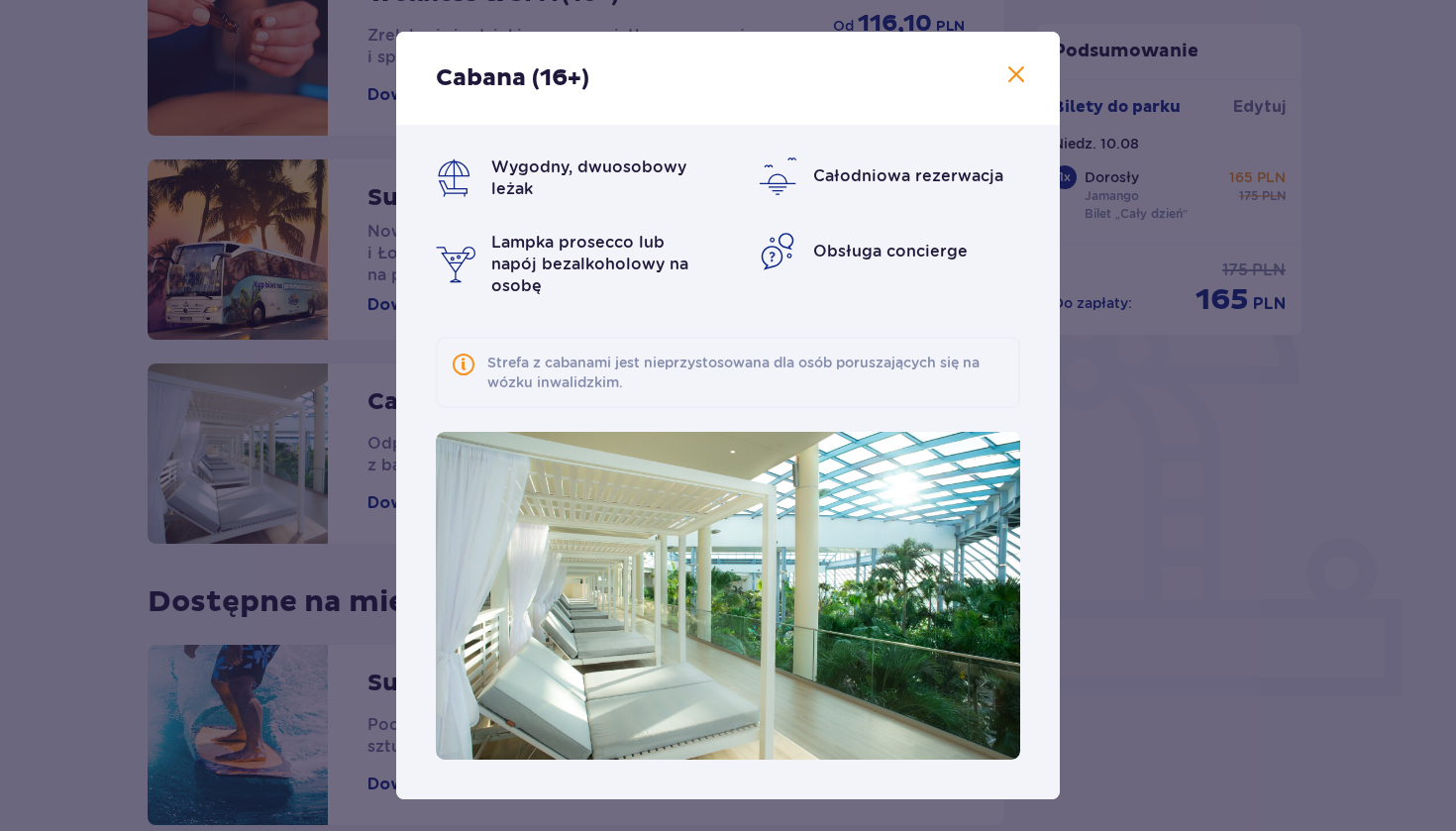 click at bounding box center (1016, 75) 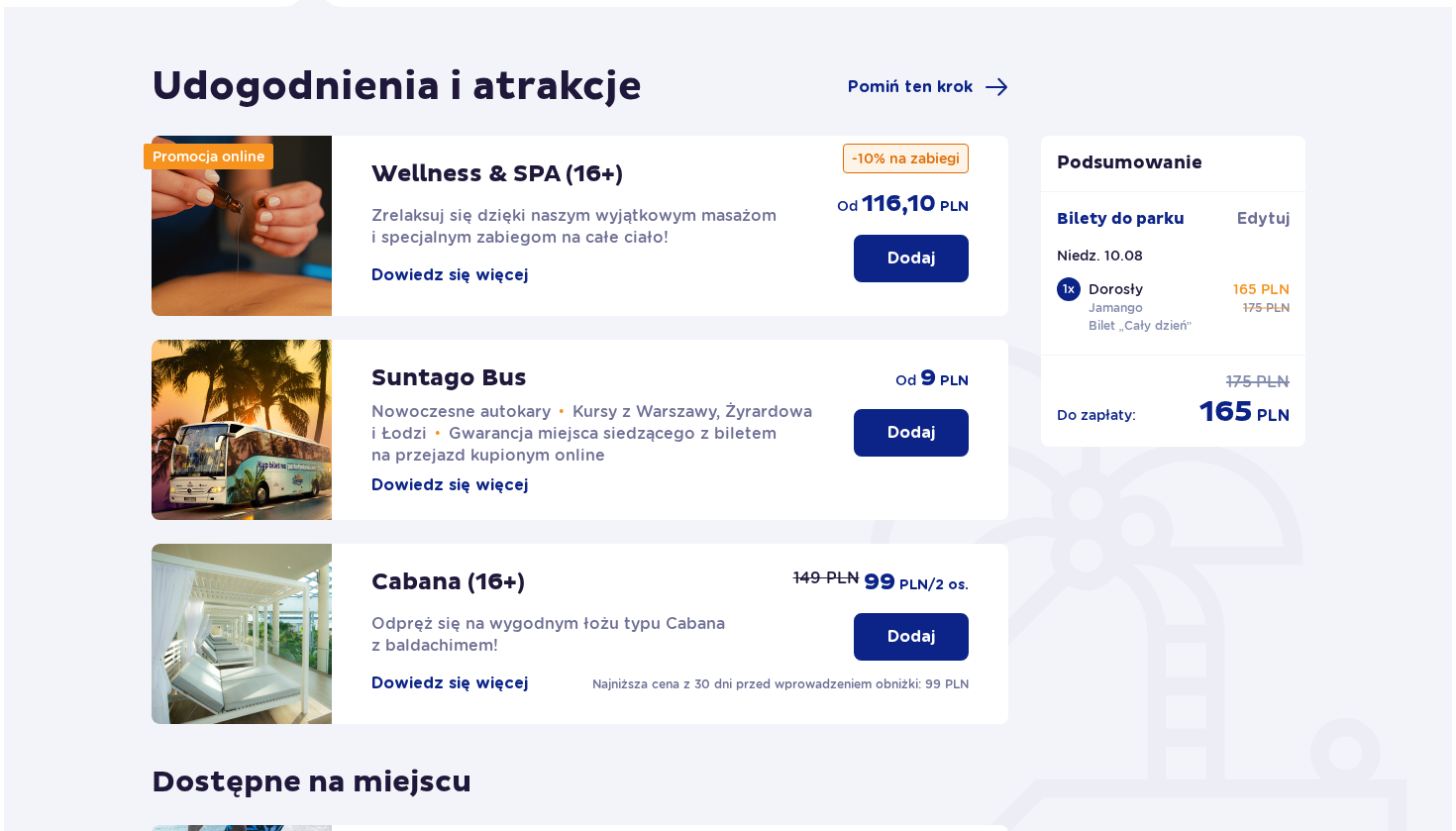 scroll, scrollTop: 155, scrollLeft: 0, axis: vertical 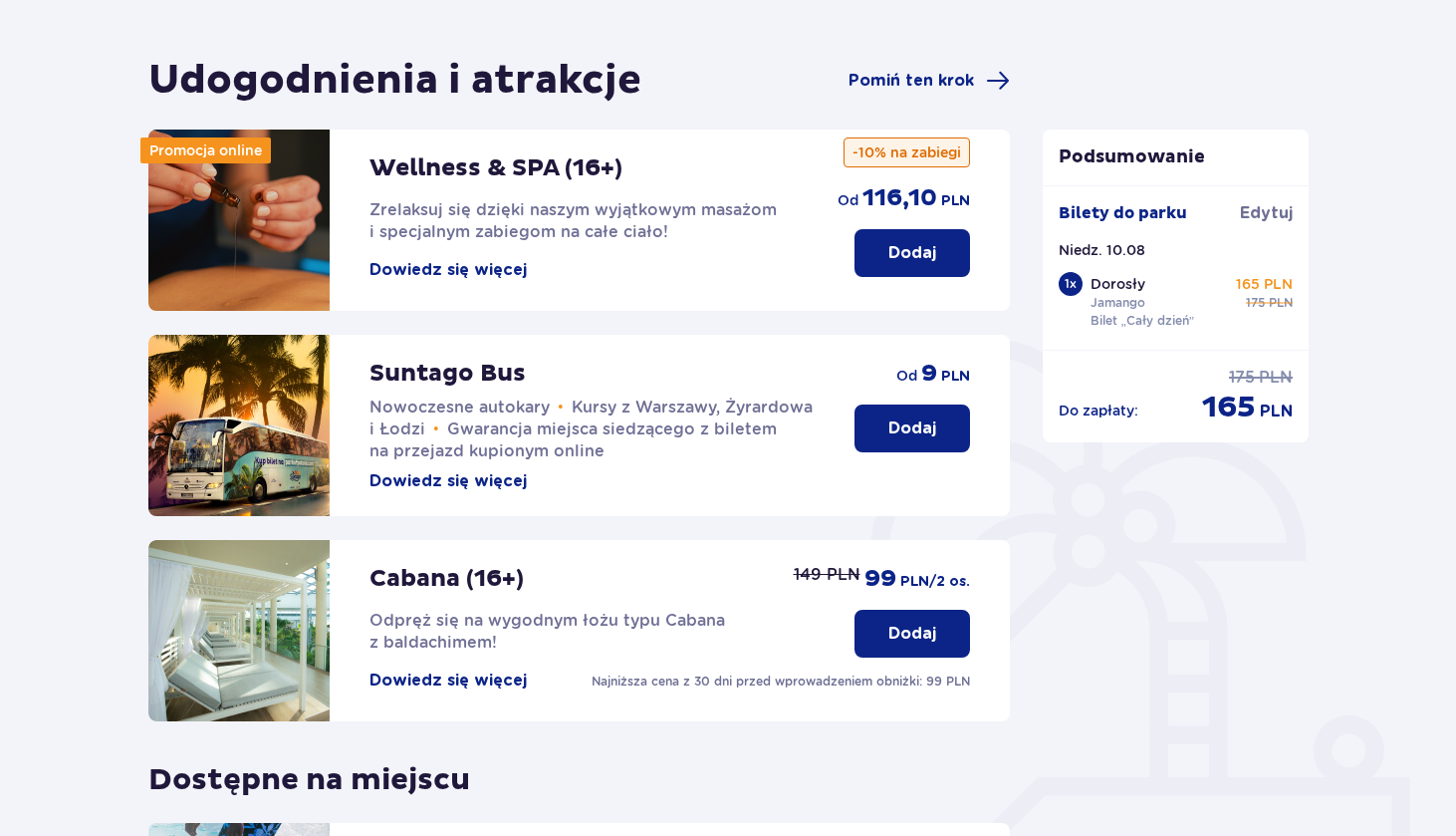 click on "Wellness & SPA (16+) Zrelaksuj się dzięki naszym wyjątkowym masażom i specjalnym zabiegom na całe ciało! Dowiedz się więcej" at bounding box center (584, 205) 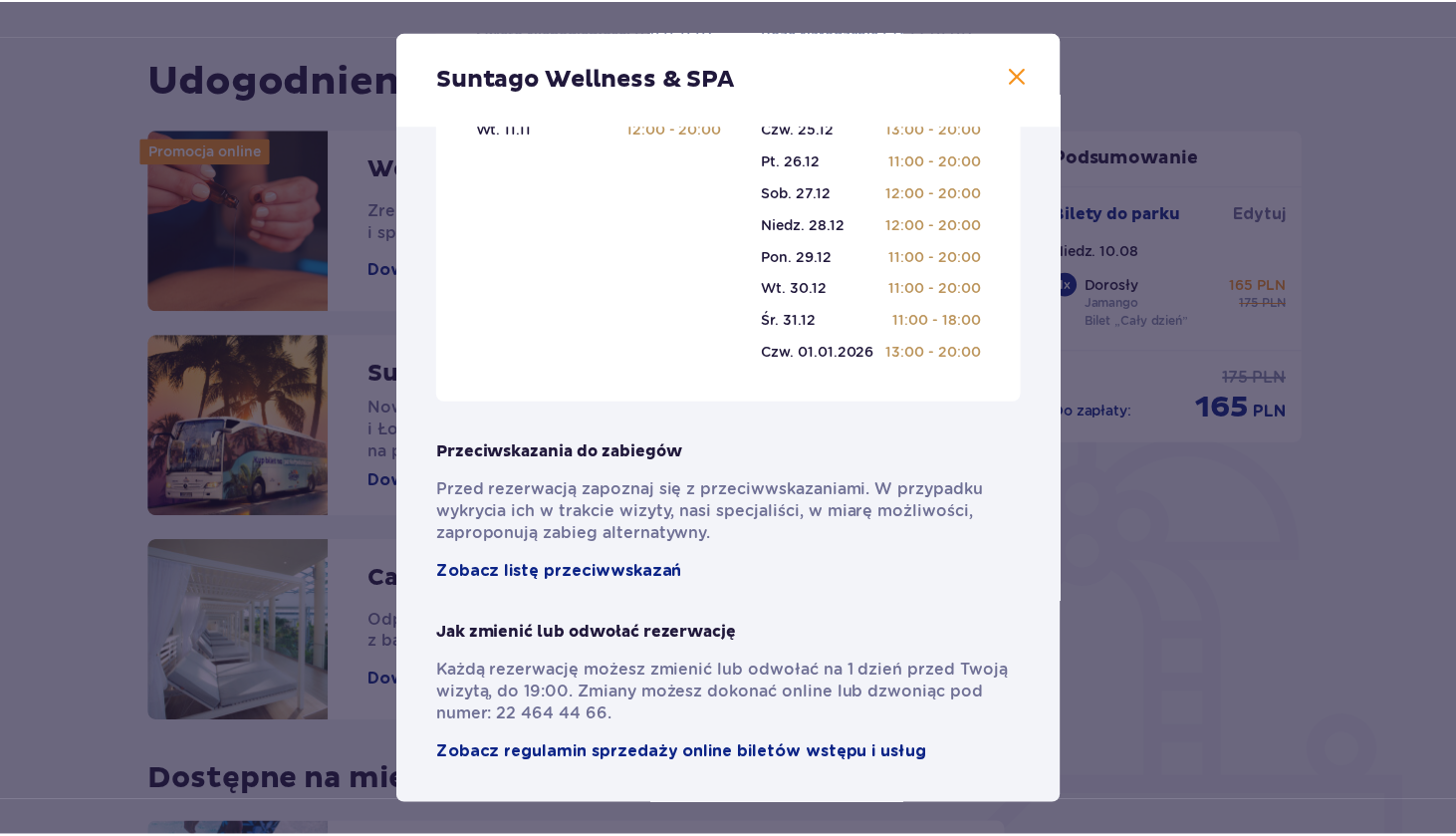 scroll, scrollTop: 1235, scrollLeft: 0, axis: vertical 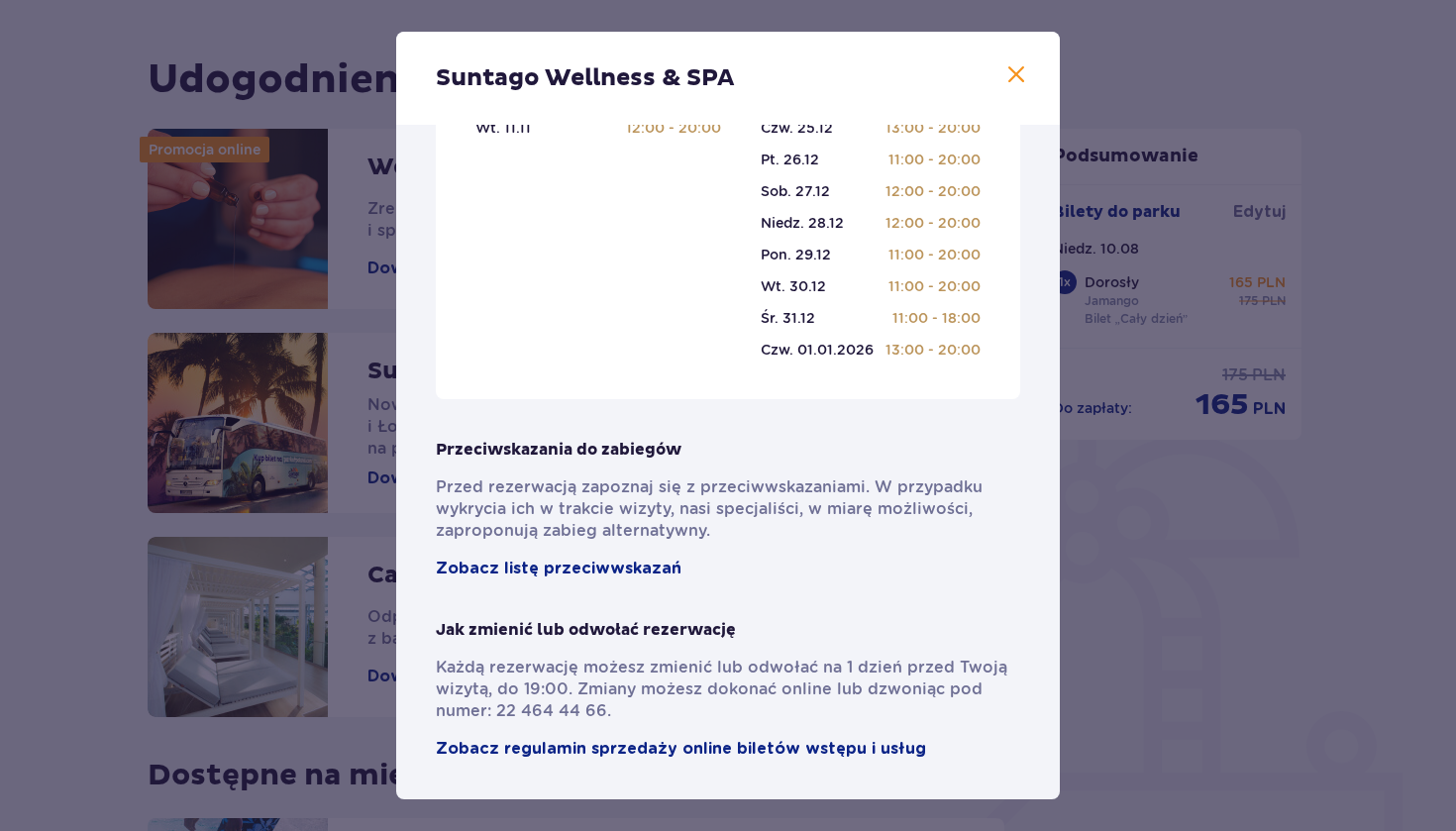 click on "Suntago Wellness & SPA" at bounding box center [728, 78] 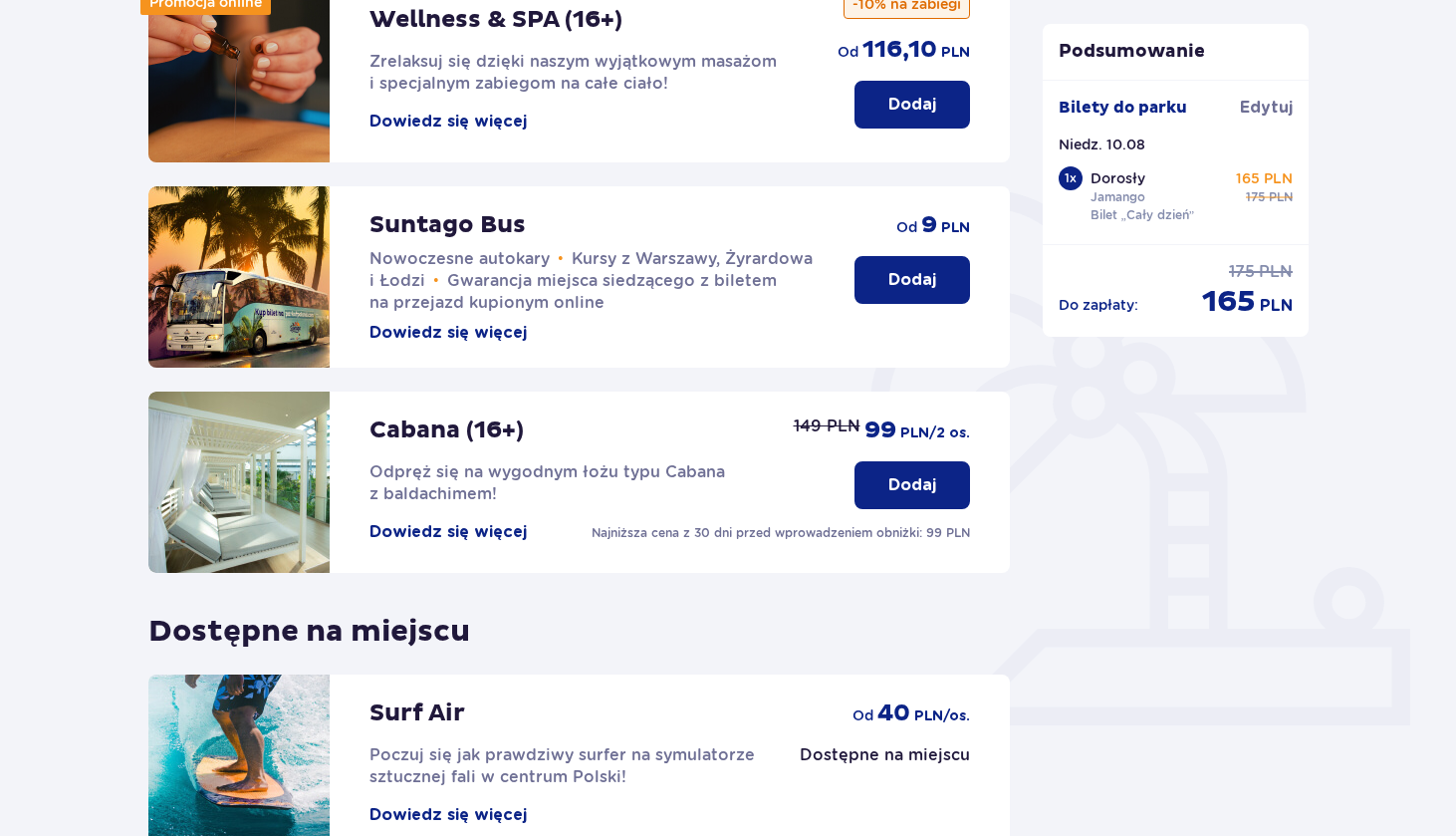 scroll, scrollTop: 515, scrollLeft: 0, axis: vertical 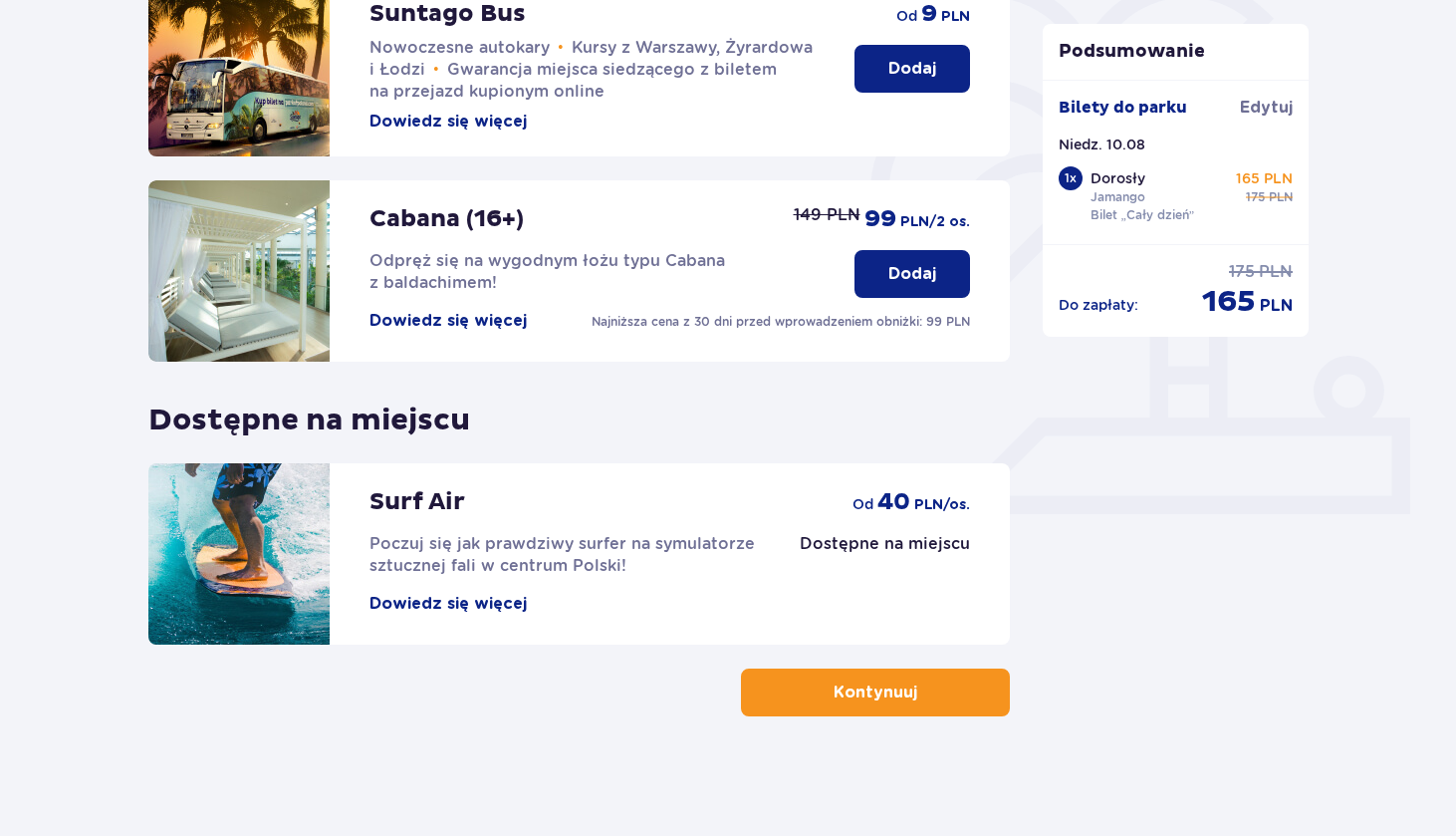 click on "Kontynuuj" at bounding box center [875, 693] 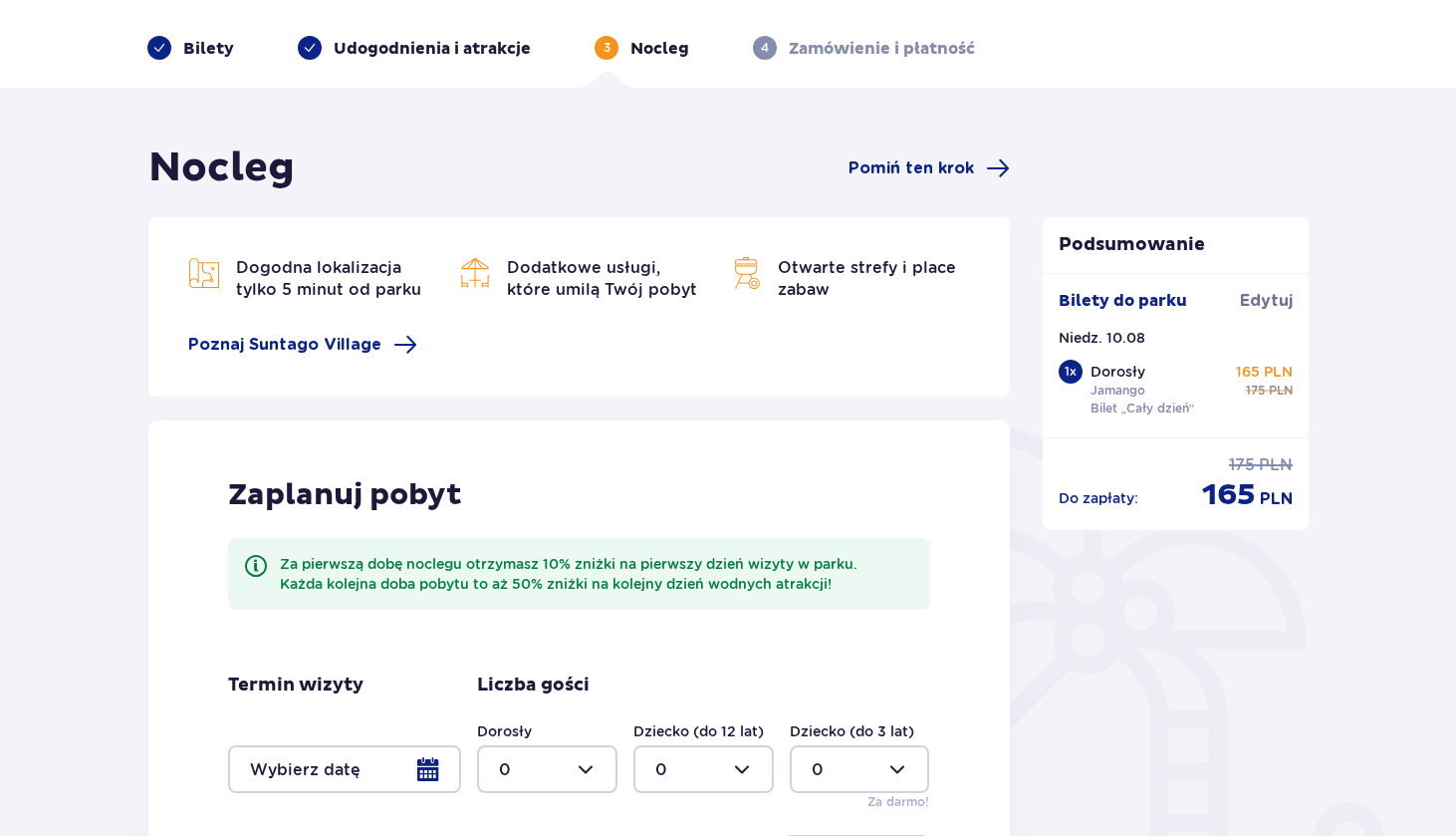scroll, scrollTop: 353, scrollLeft: 0, axis: vertical 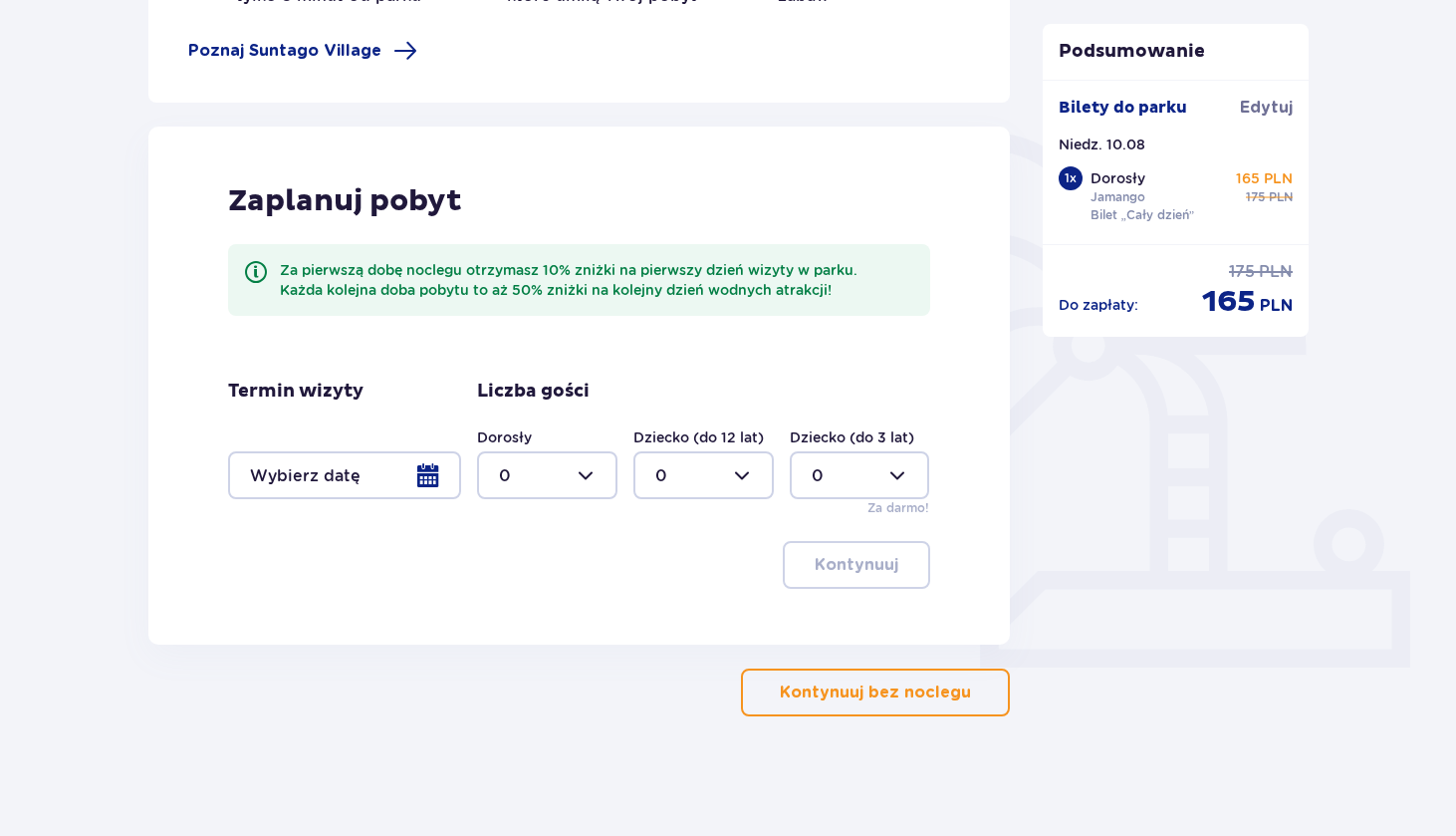 click on "Kontynuuj bez noclegu" at bounding box center (875, 693) 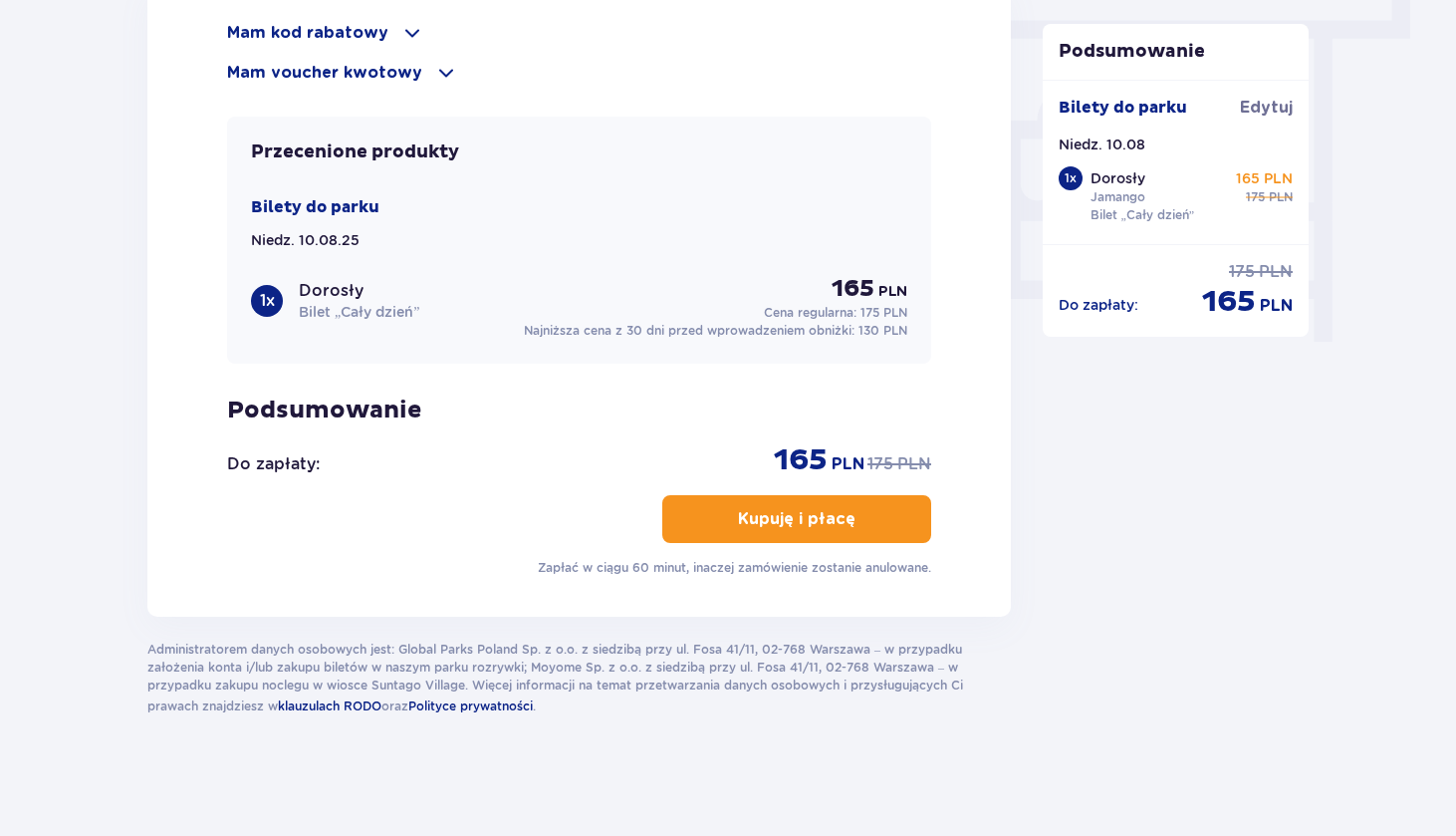 scroll, scrollTop: 1808, scrollLeft: 0, axis: vertical 